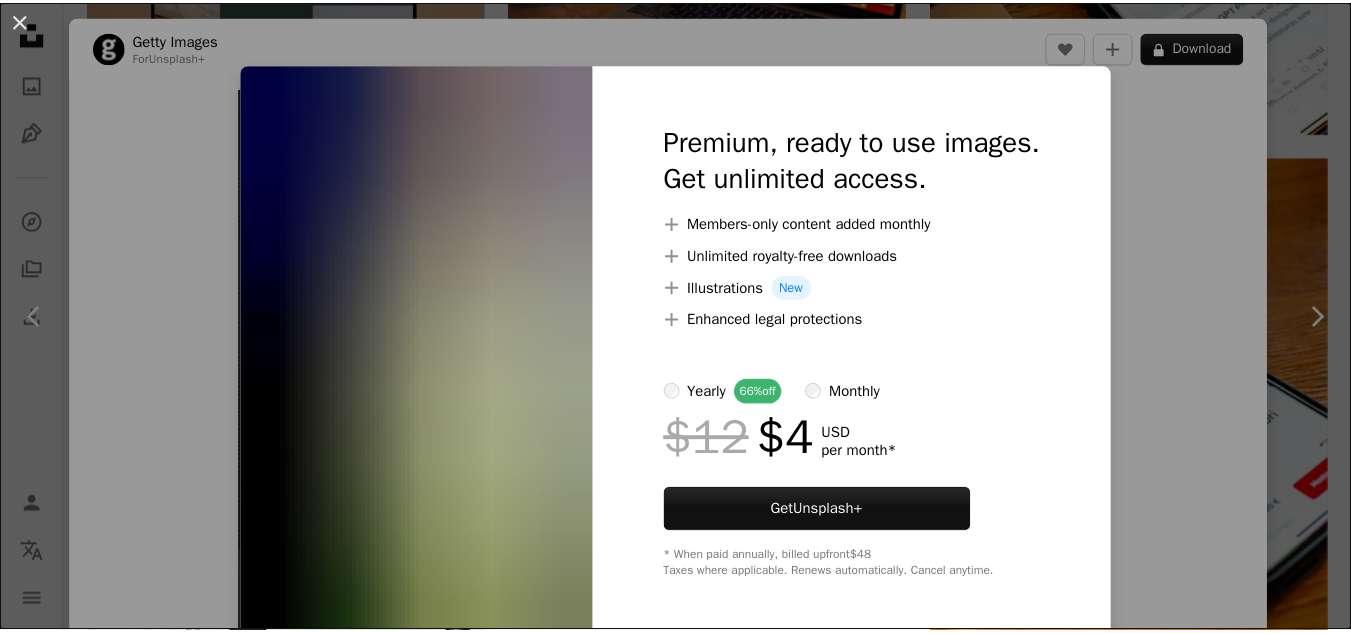 scroll, scrollTop: 3614, scrollLeft: 0, axis: vertical 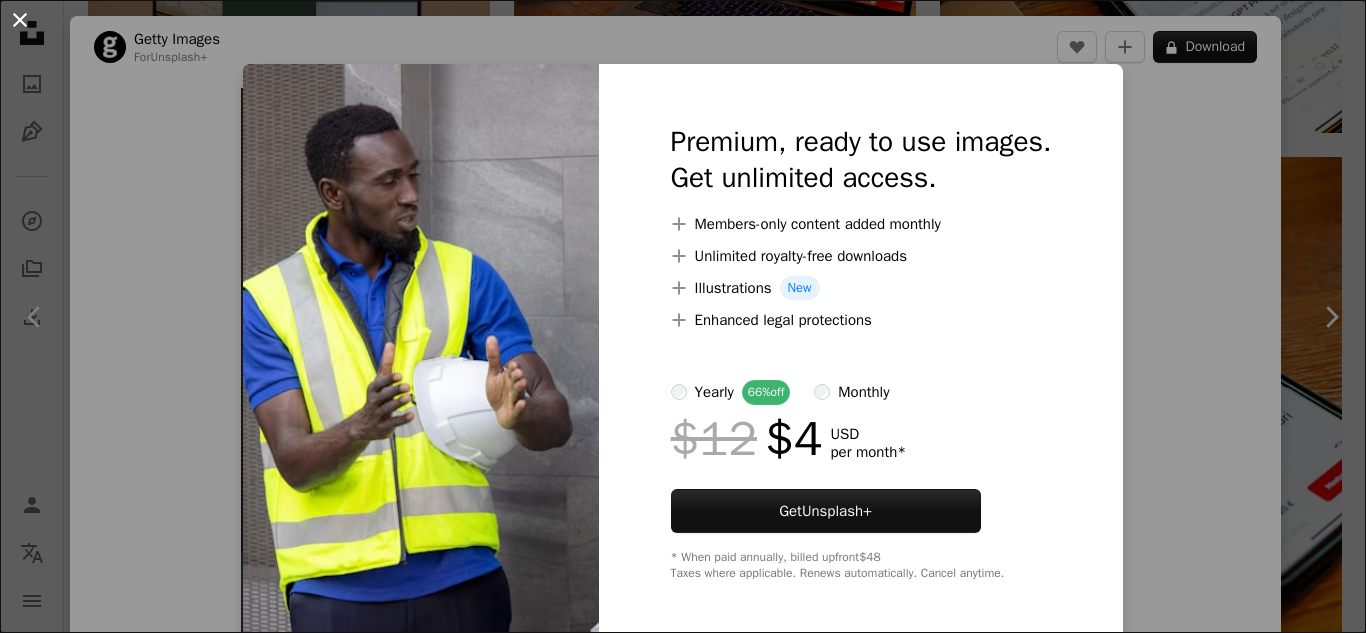 click on "An X shape" at bounding box center [20, 20] 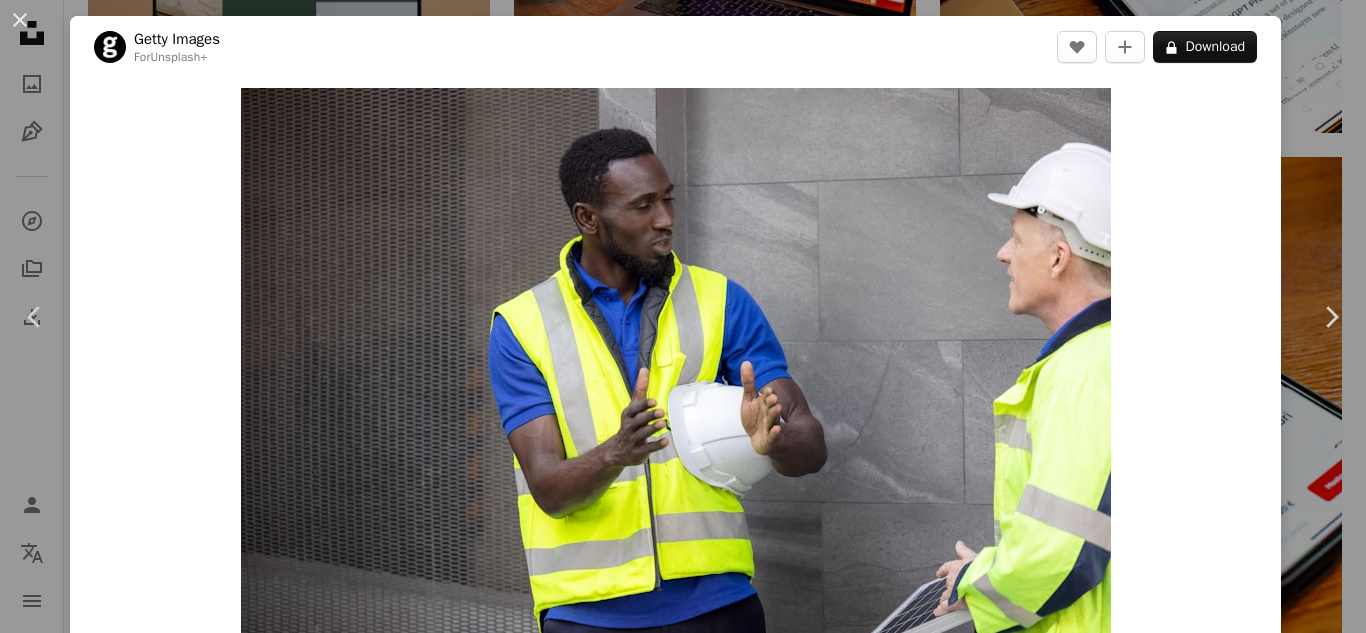 click on "An X shape" at bounding box center (20, 20) 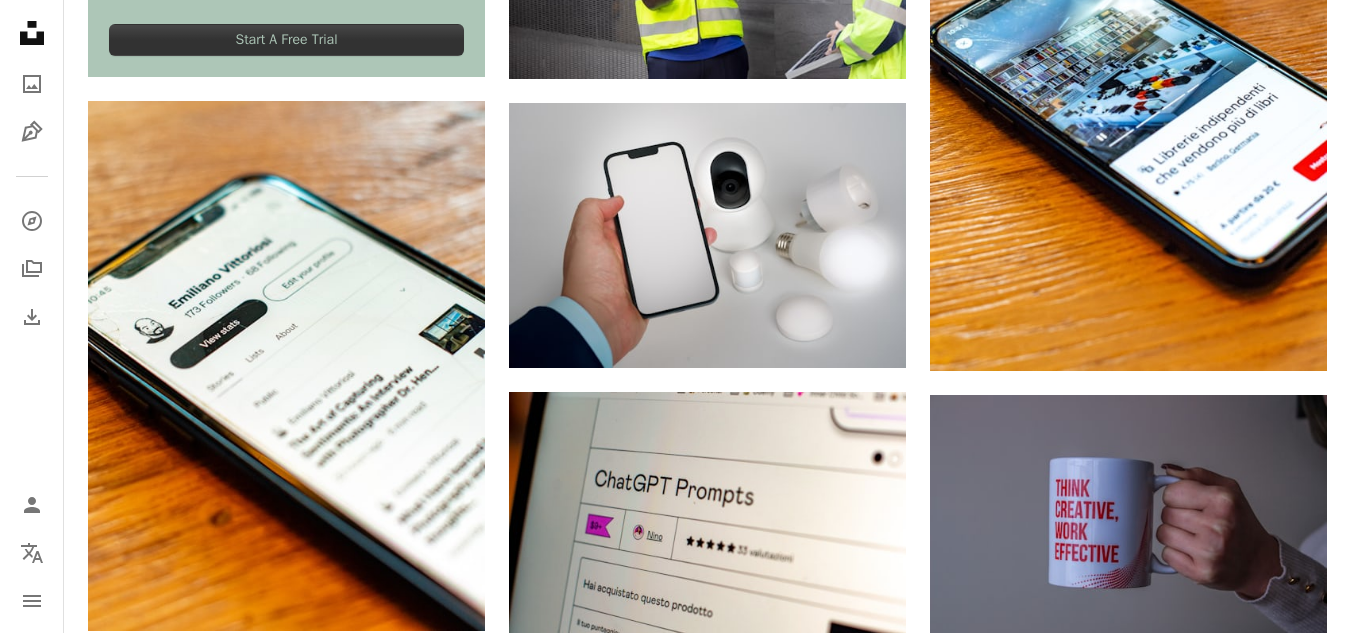 scroll, scrollTop: 3934, scrollLeft: 0, axis: vertical 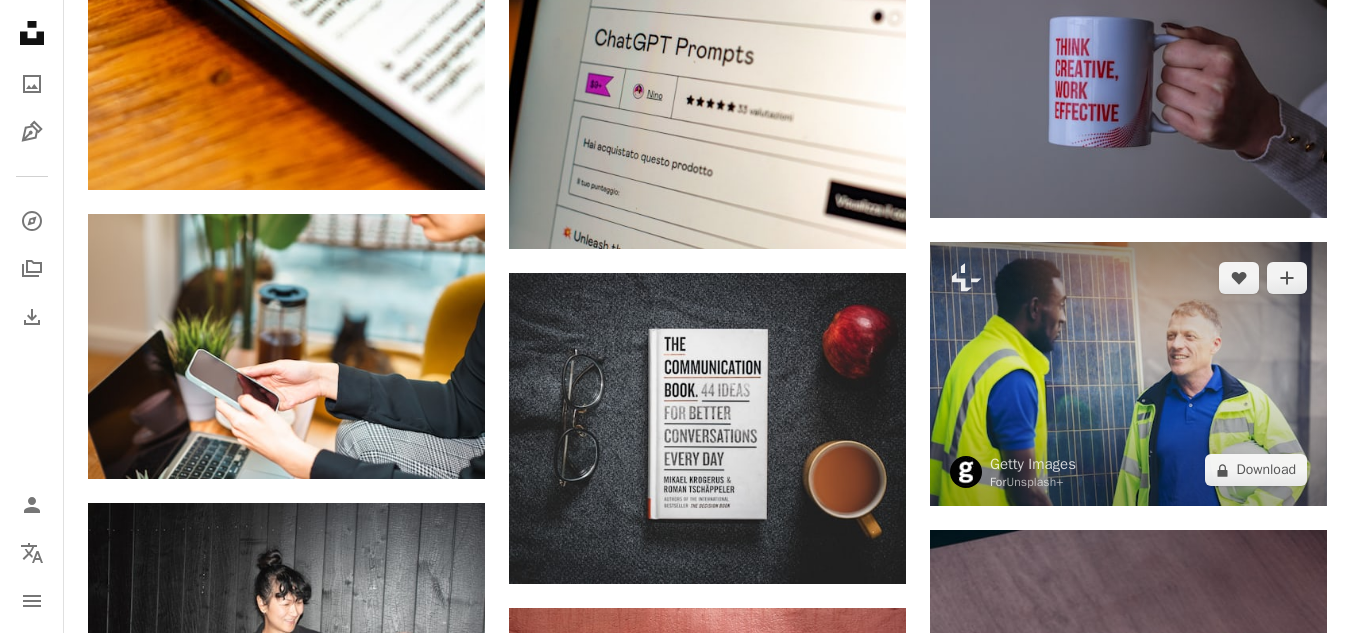 click at bounding box center (1128, 374) 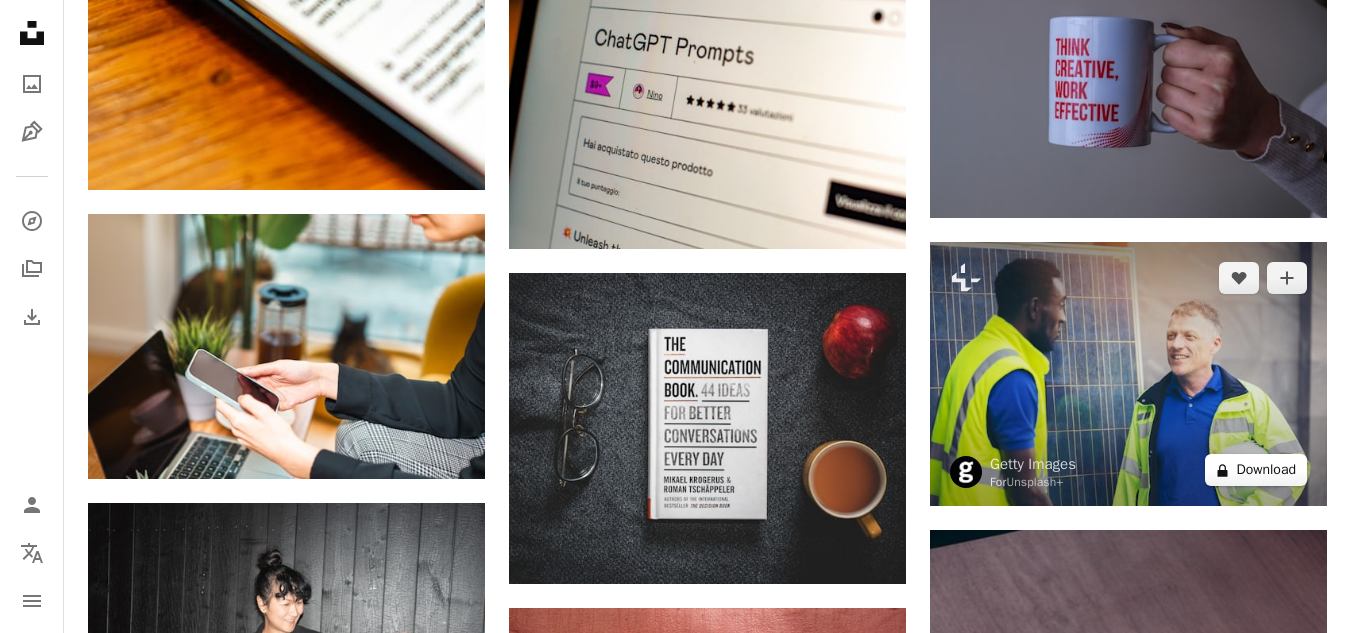 click on "A lock Download" at bounding box center [1256, 470] 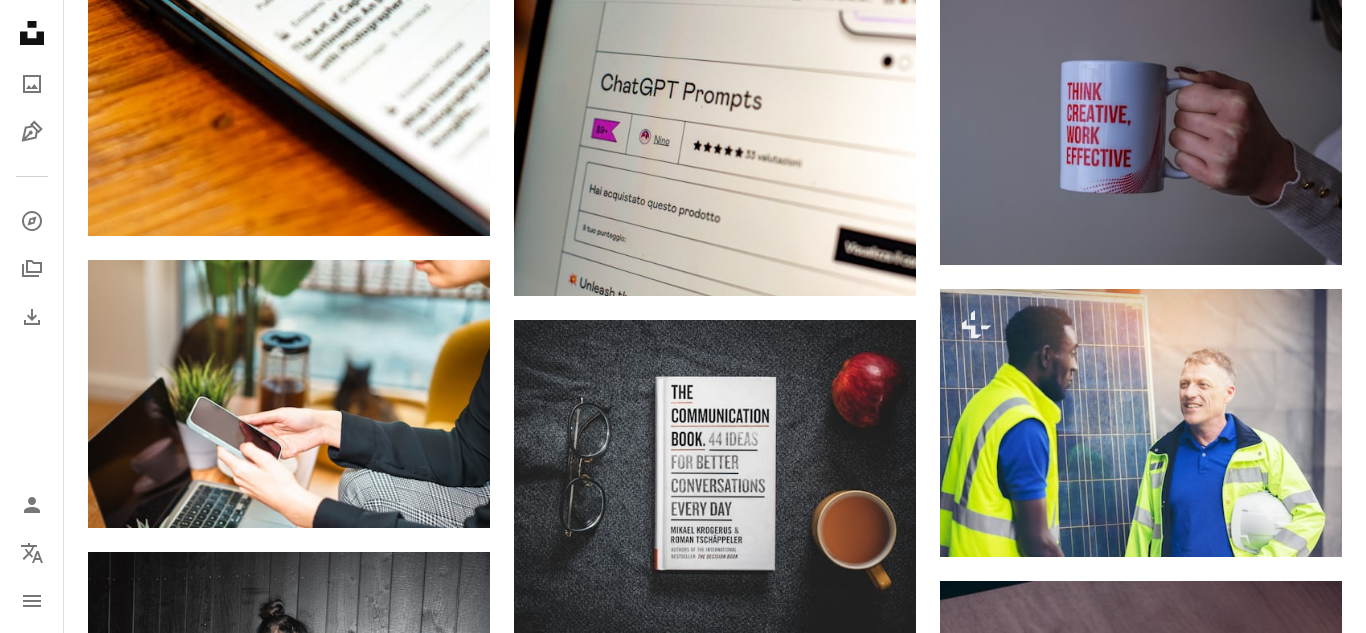 click on "An X shape" at bounding box center (20, 20) 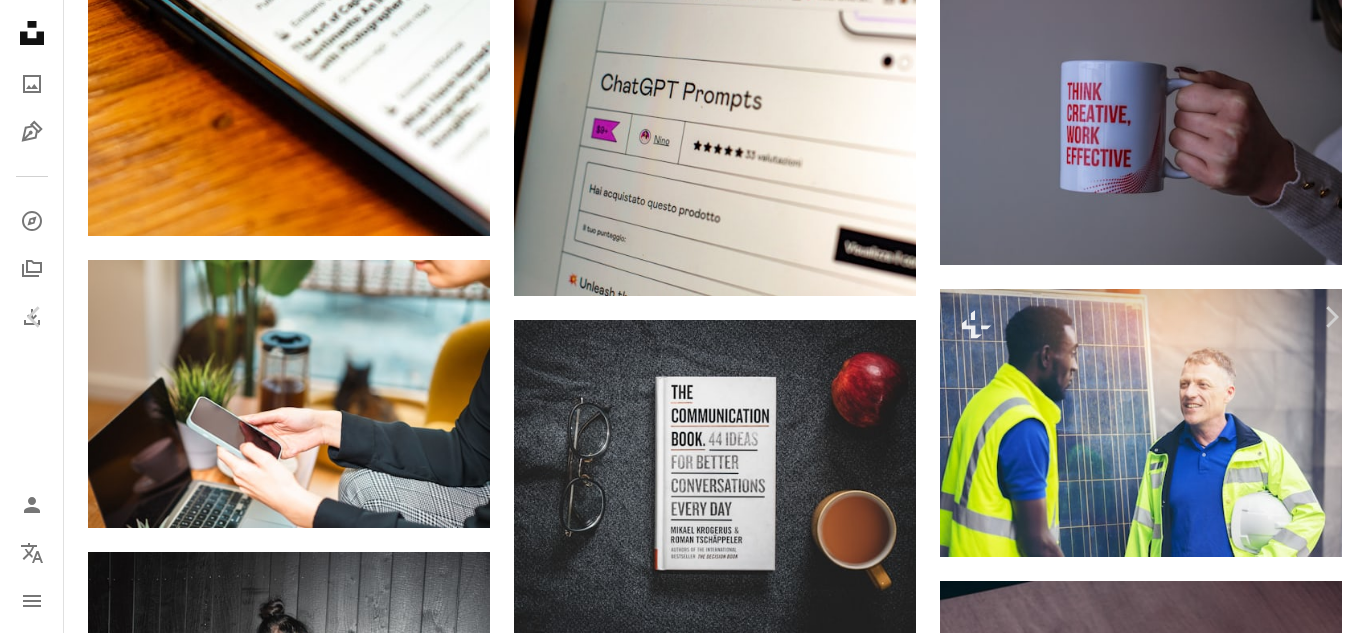 click on "An X shape" at bounding box center [20, 20] 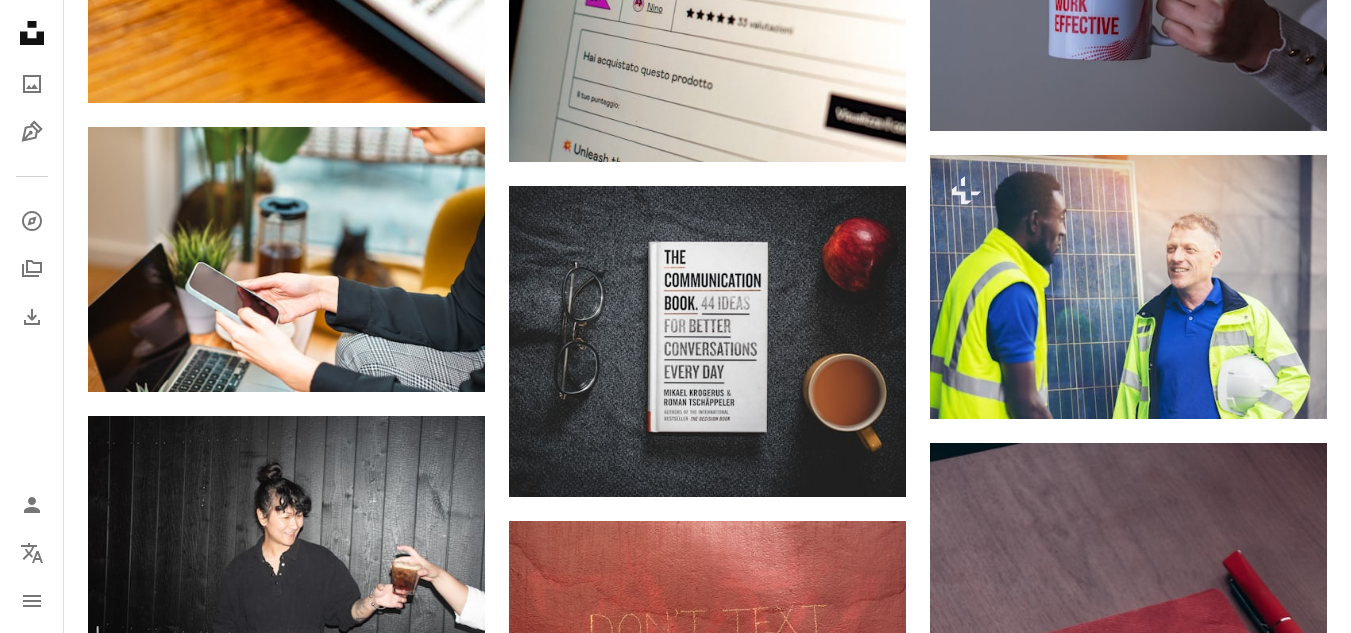 scroll, scrollTop: 4454, scrollLeft: 0, axis: vertical 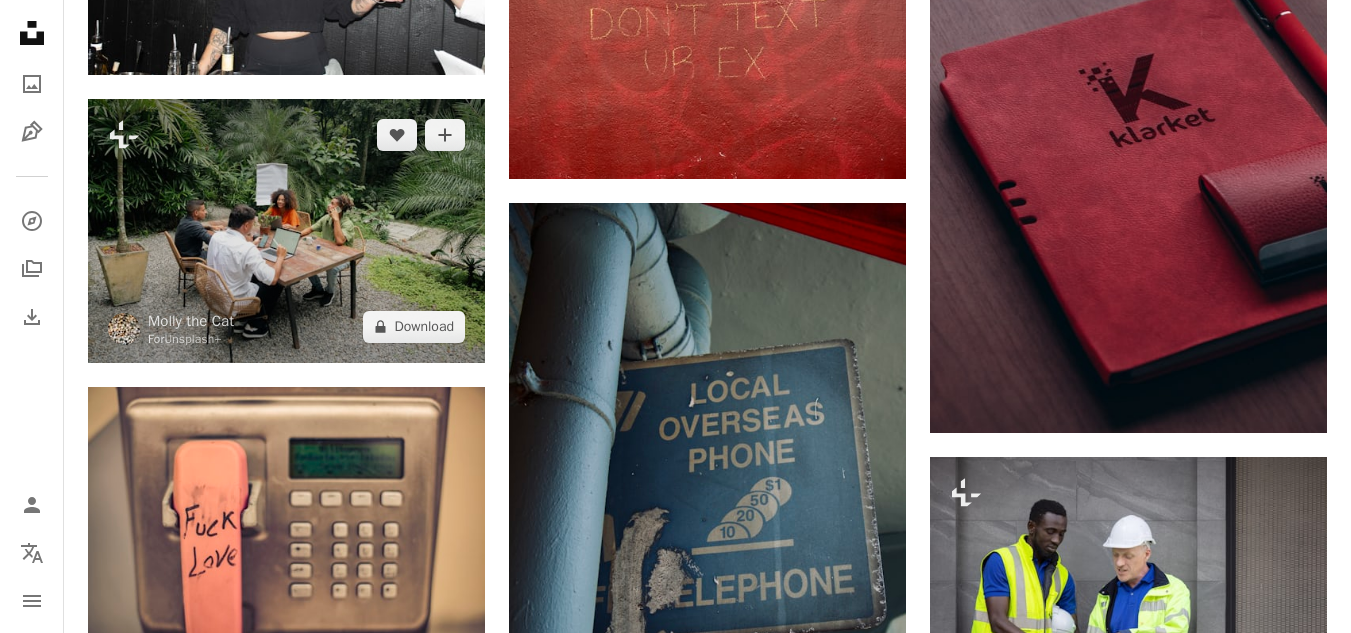 click at bounding box center [286, 231] 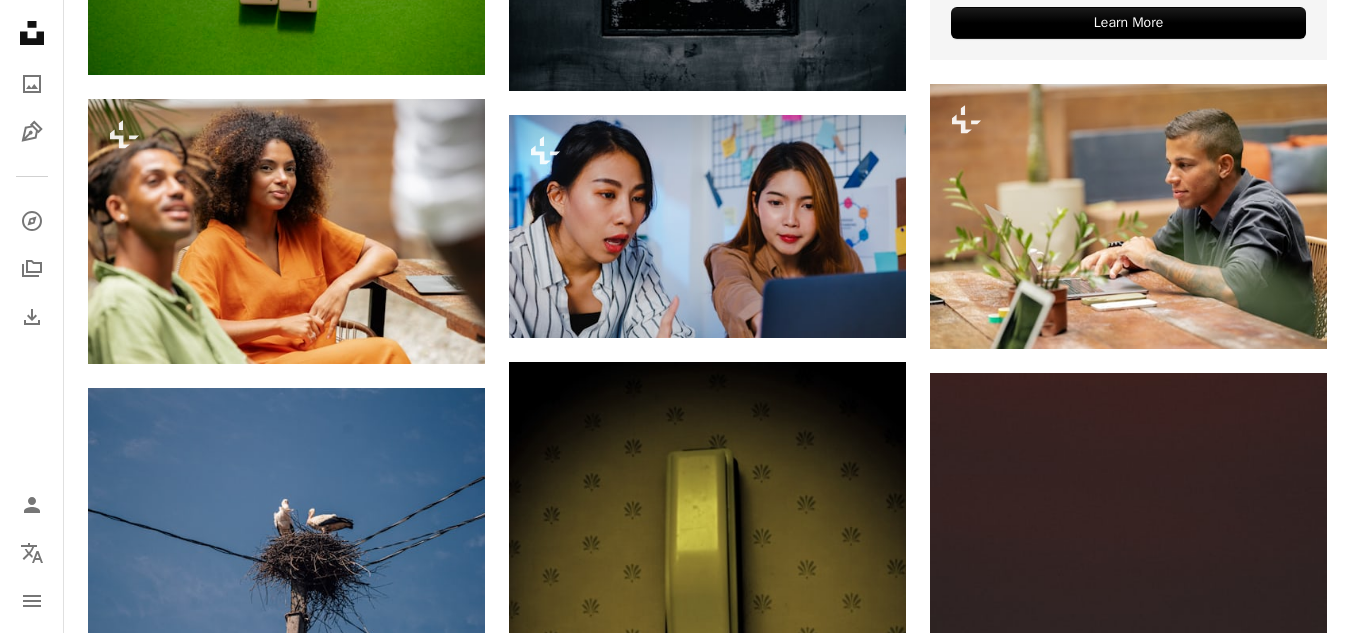 scroll, scrollTop: 8654, scrollLeft: 0, axis: vertical 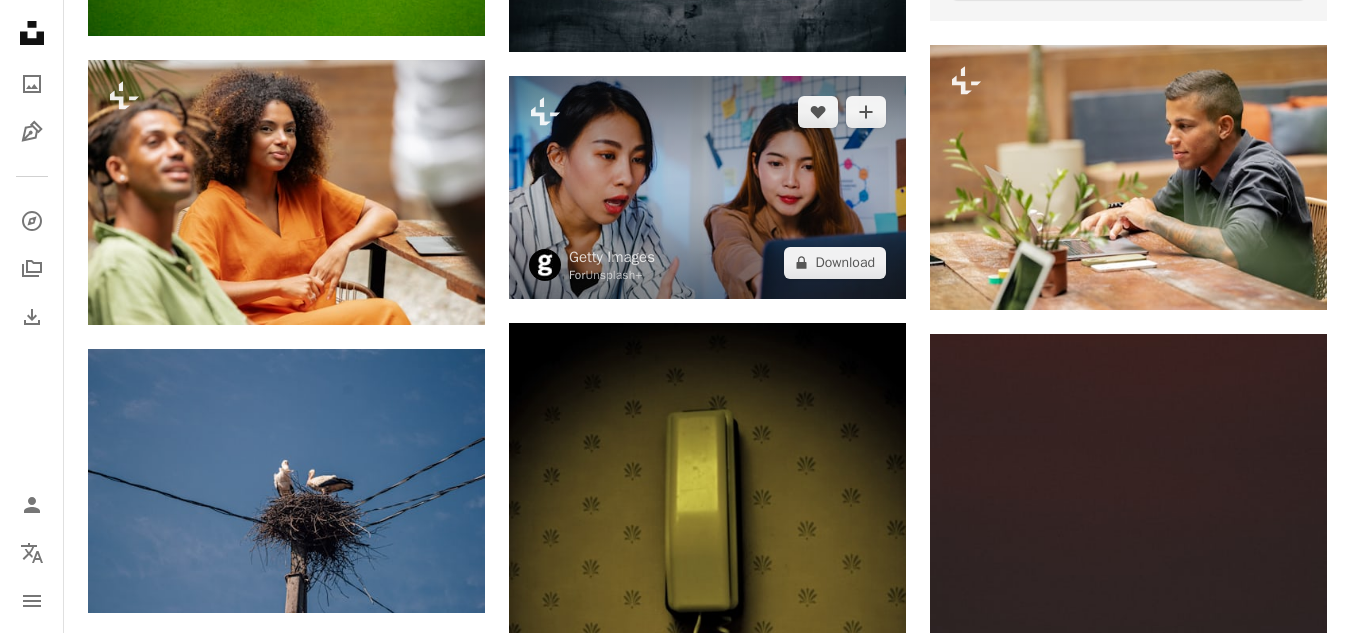 click at bounding box center (707, 187) 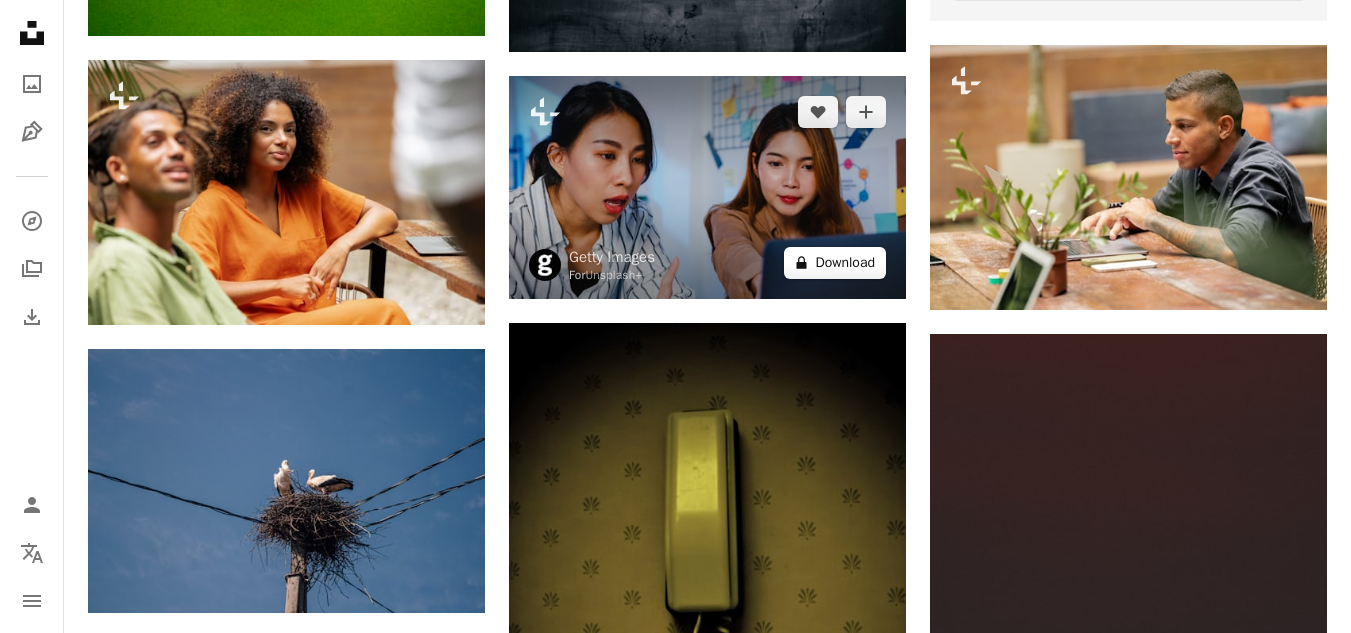 click on "A lock Download" at bounding box center [835, 263] 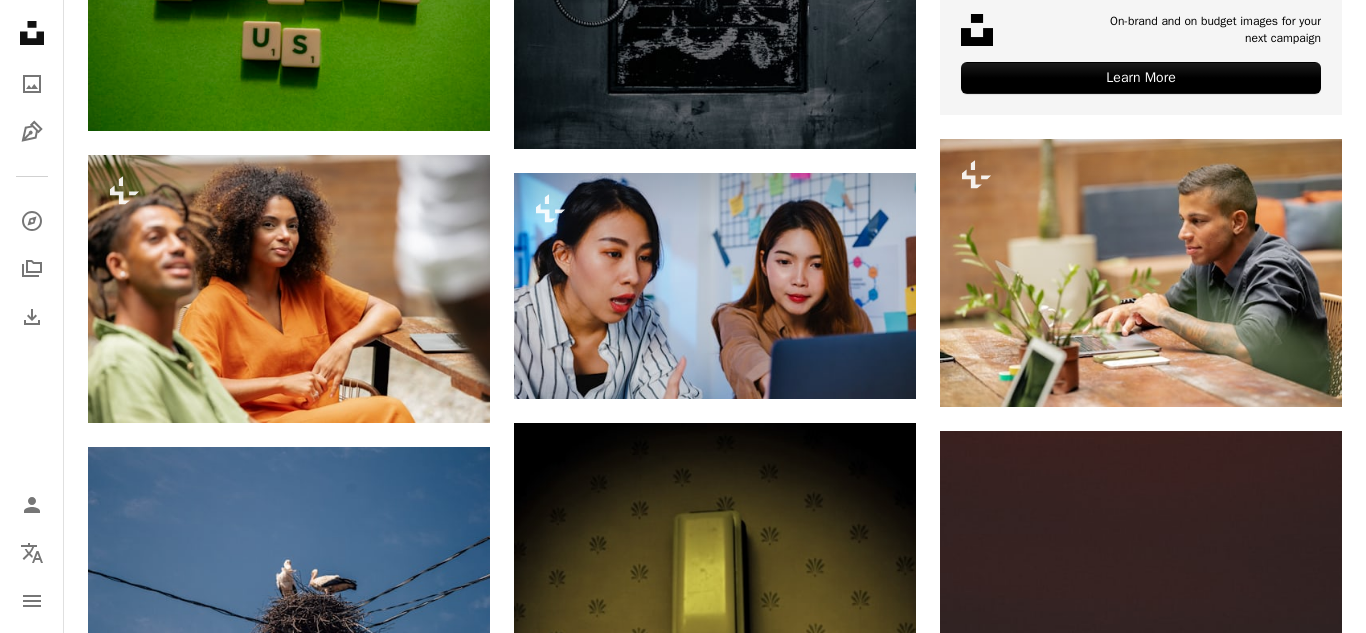 click on "An X shape" at bounding box center [20, 20] 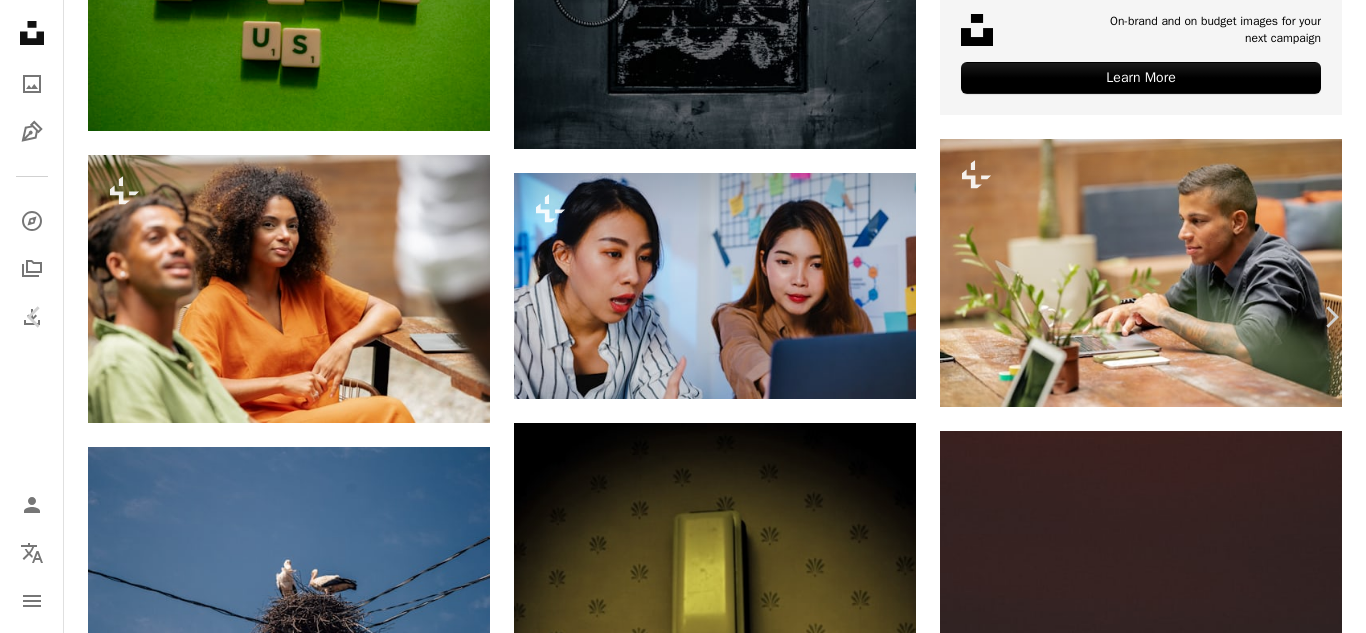 click on "An X shape" at bounding box center (20, 20) 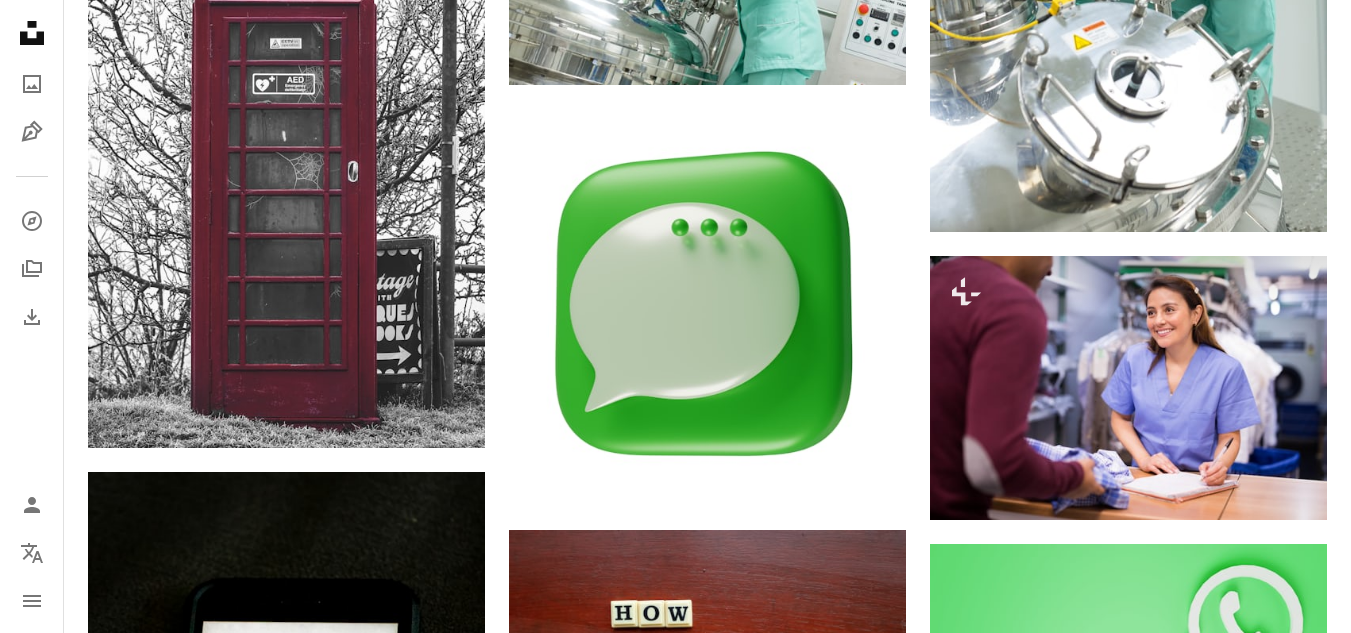 scroll, scrollTop: 11334, scrollLeft: 0, axis: vertical 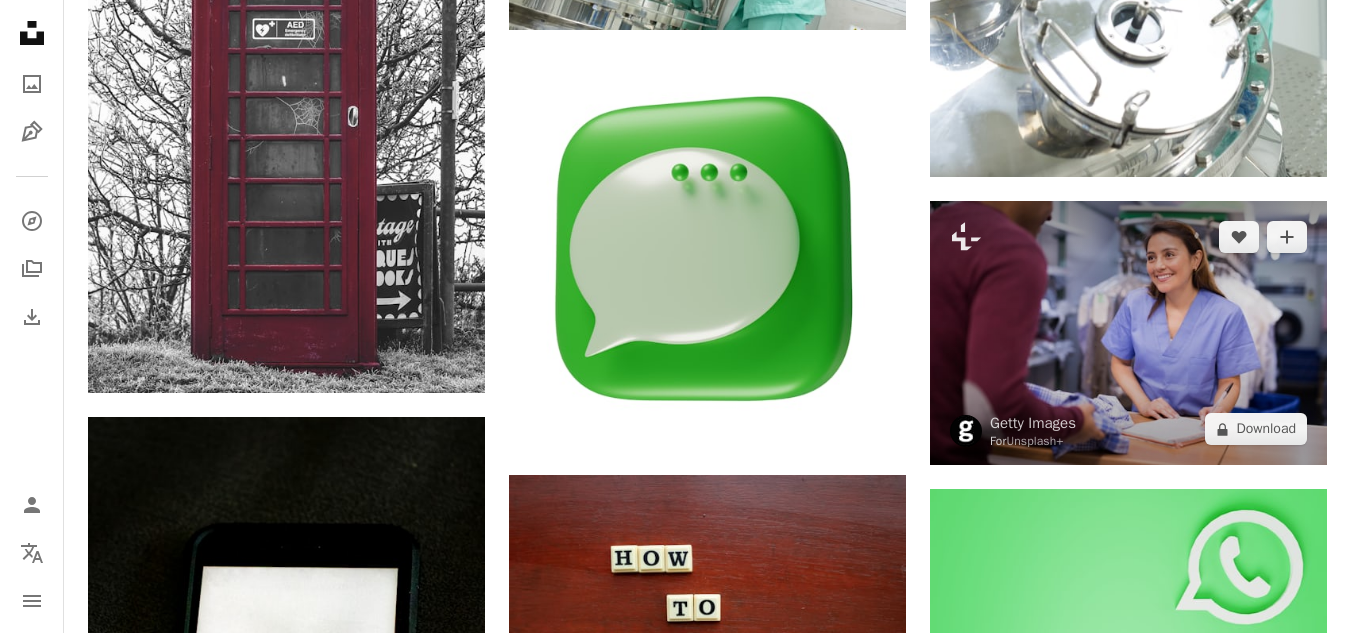 click at bounding box center (1128, 333) 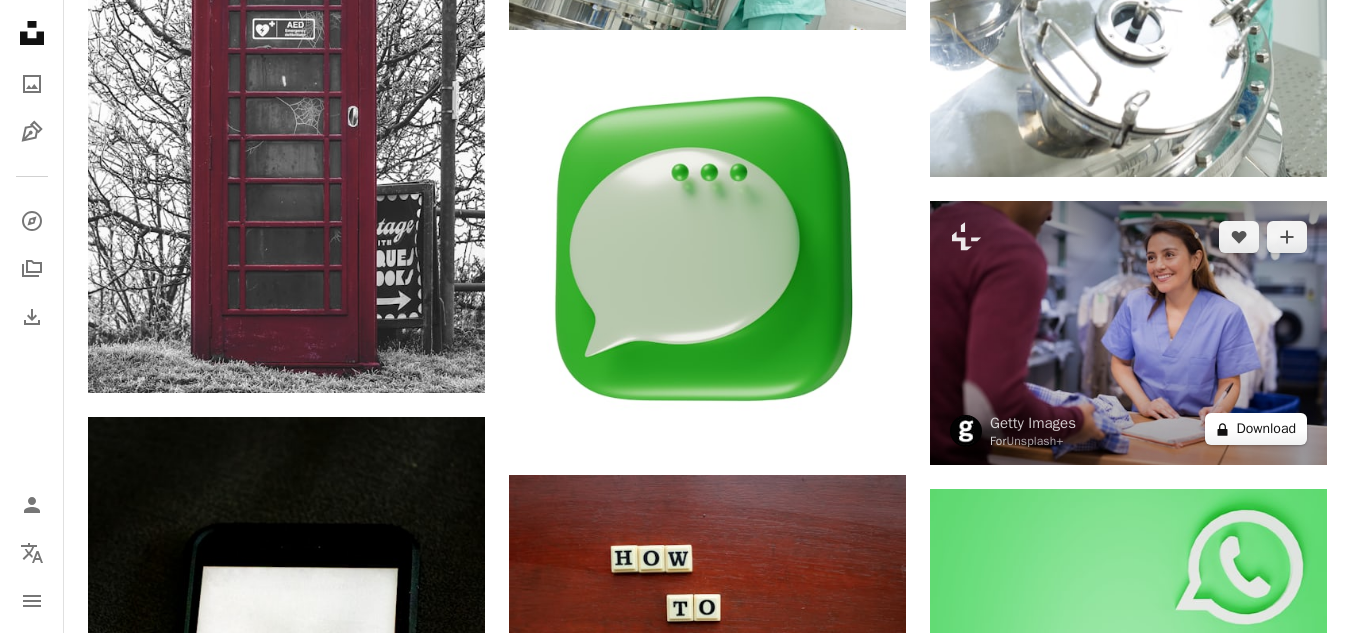 click on "A lock Download" at bounding box center (1256, 429) 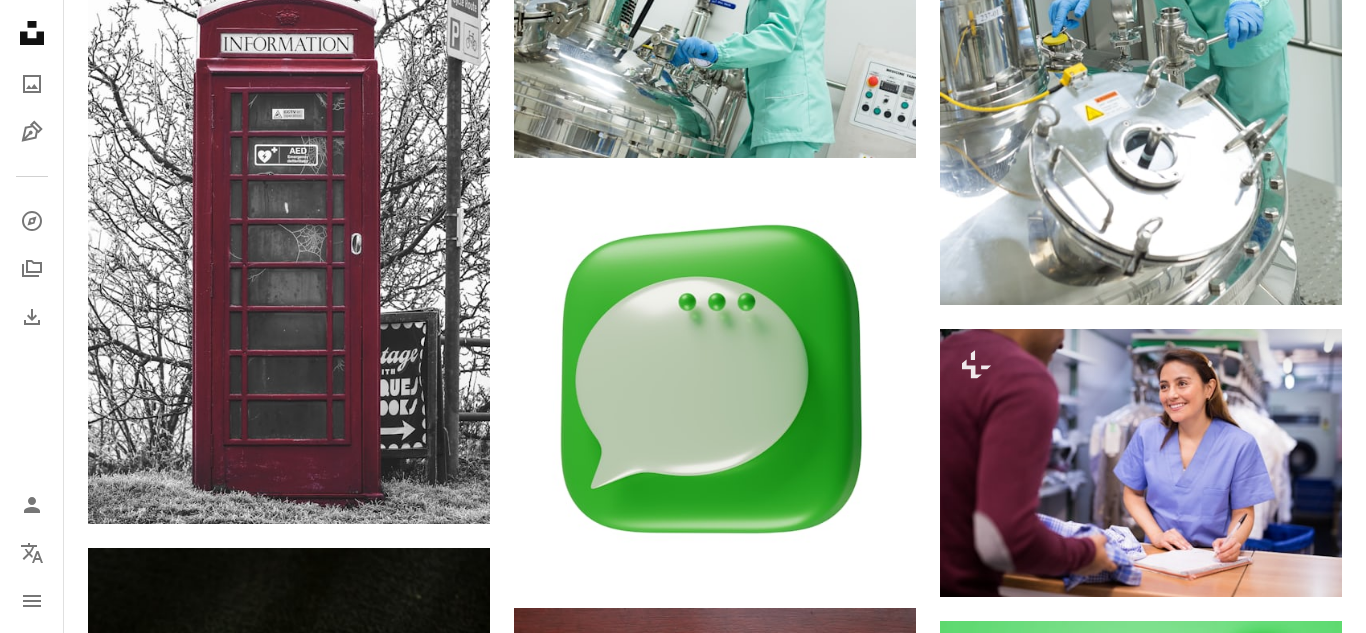click on "An X shape" at bounding box center (20, 20) 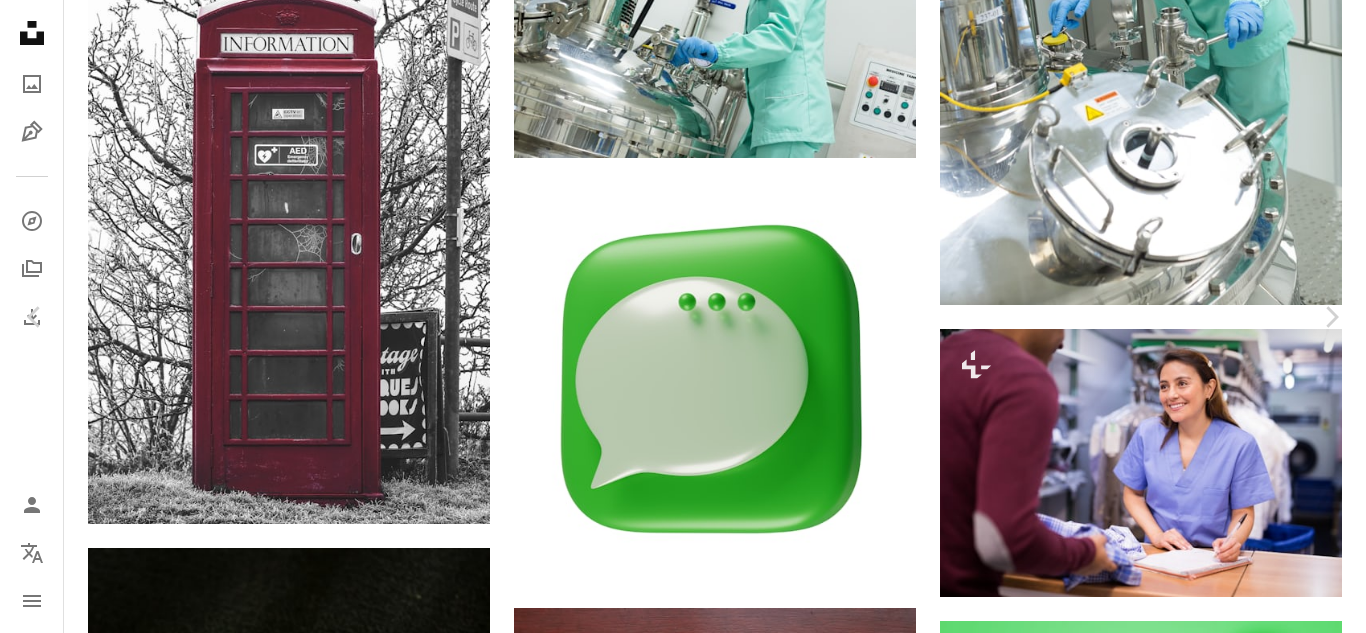 click on "An X shape" at bounding box center (20, 20) 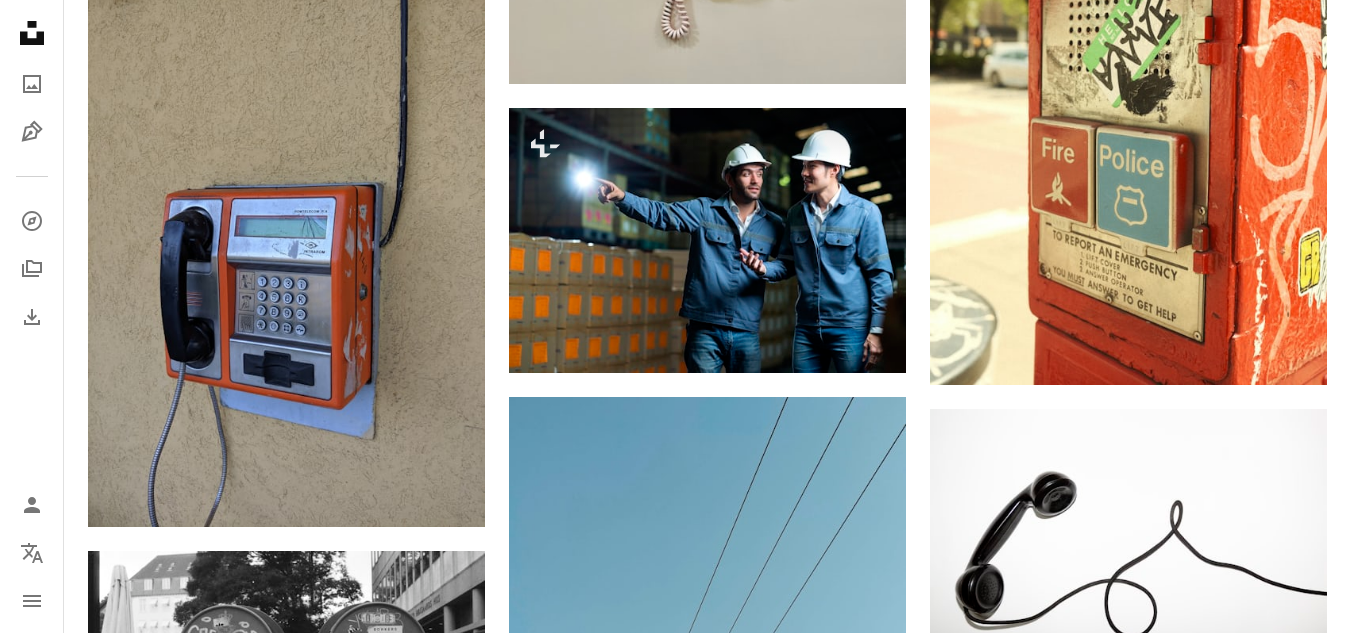 scroll, scrollTop: 17947, scrollLeft: 0, axis: vertical 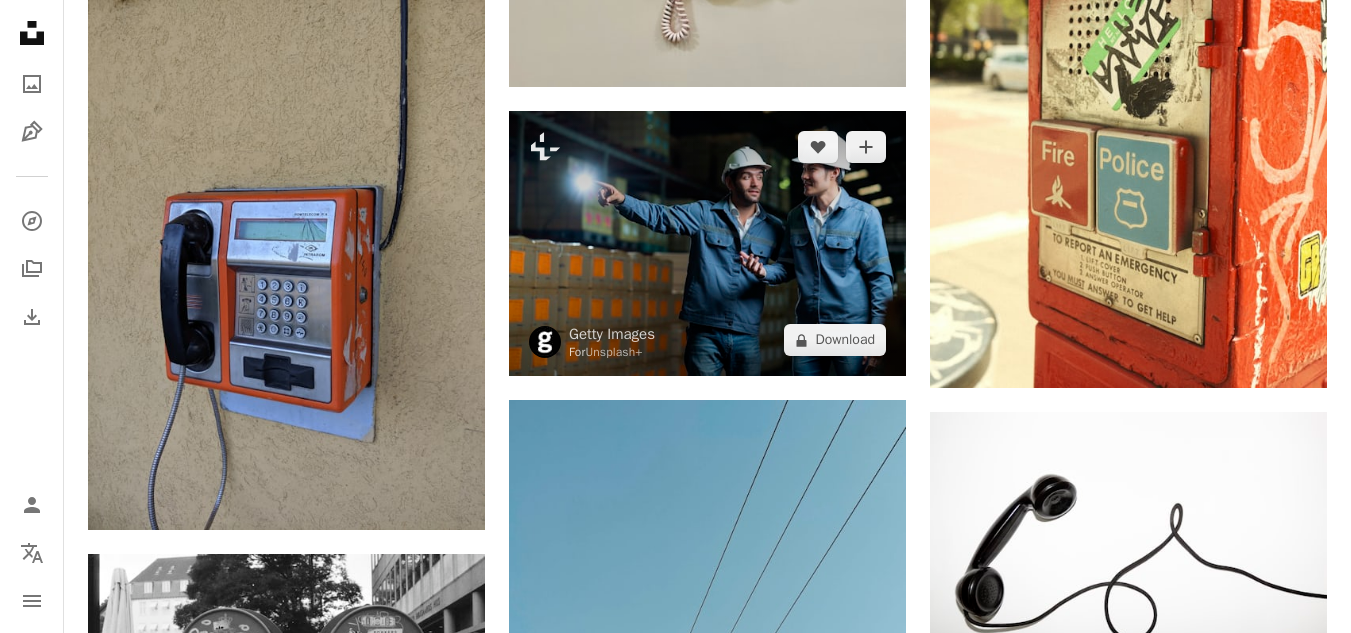 click at bounding box center [707, 243] 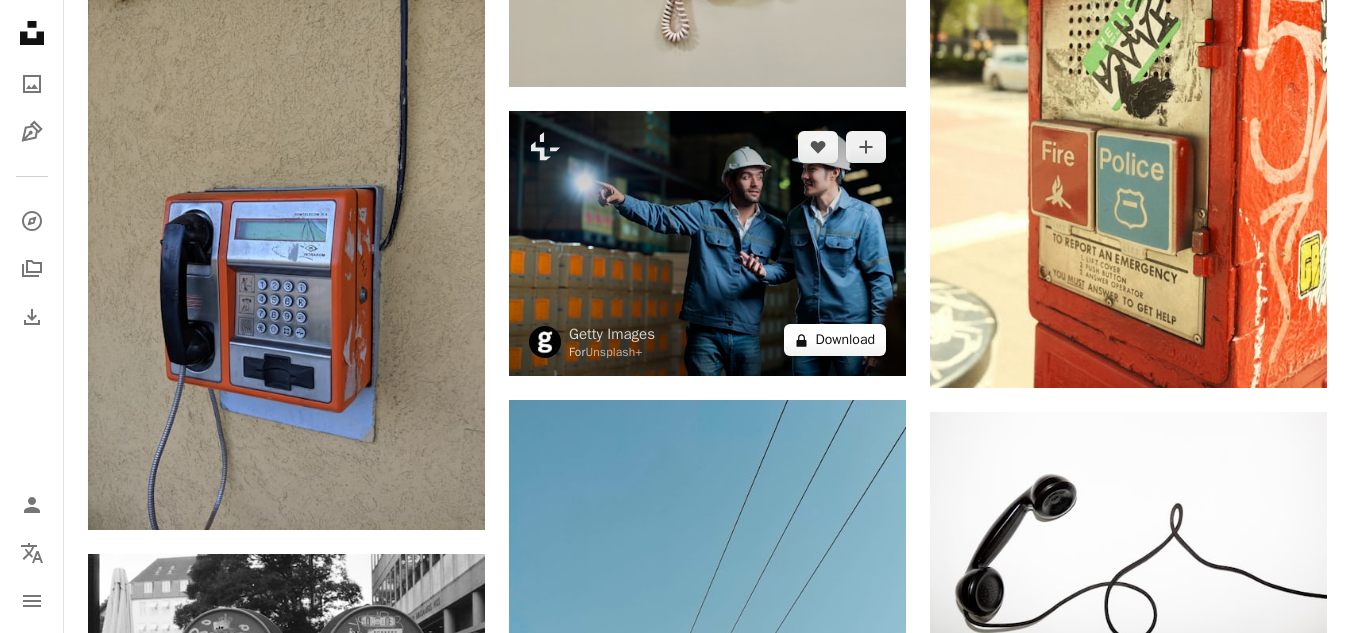 click on "A lock Download" at bounding box center (835, 340) 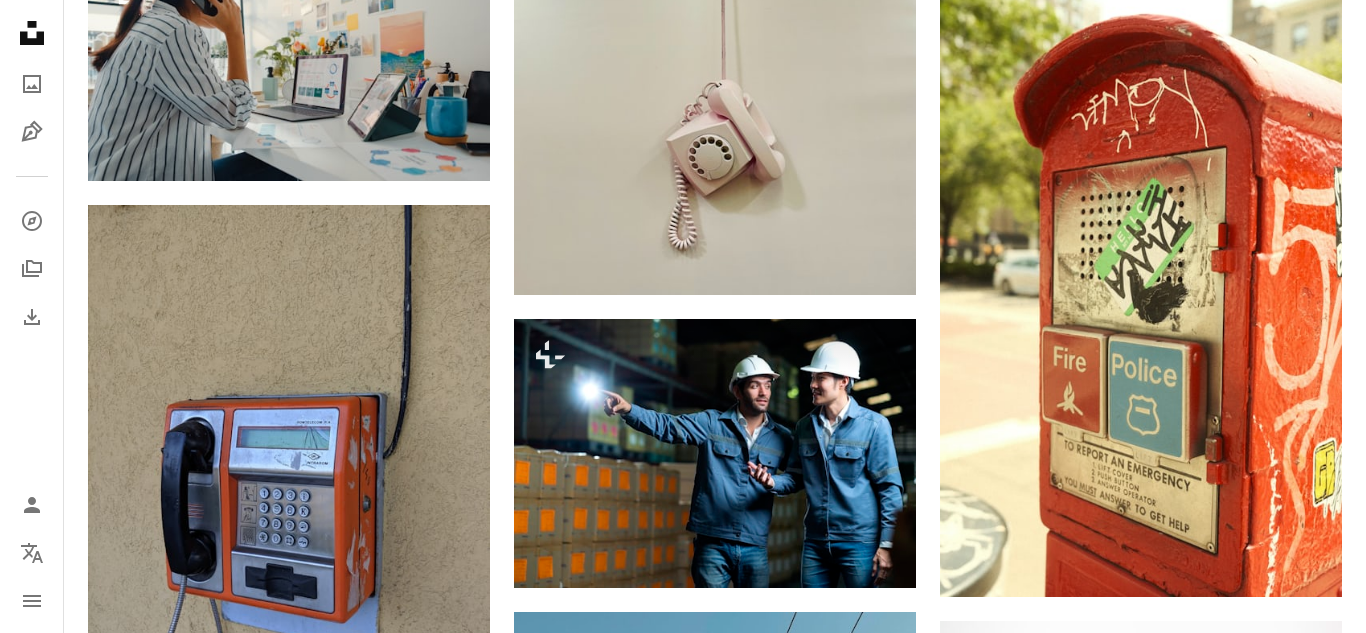 click on "An X shape" at bounding box center (20, 20) 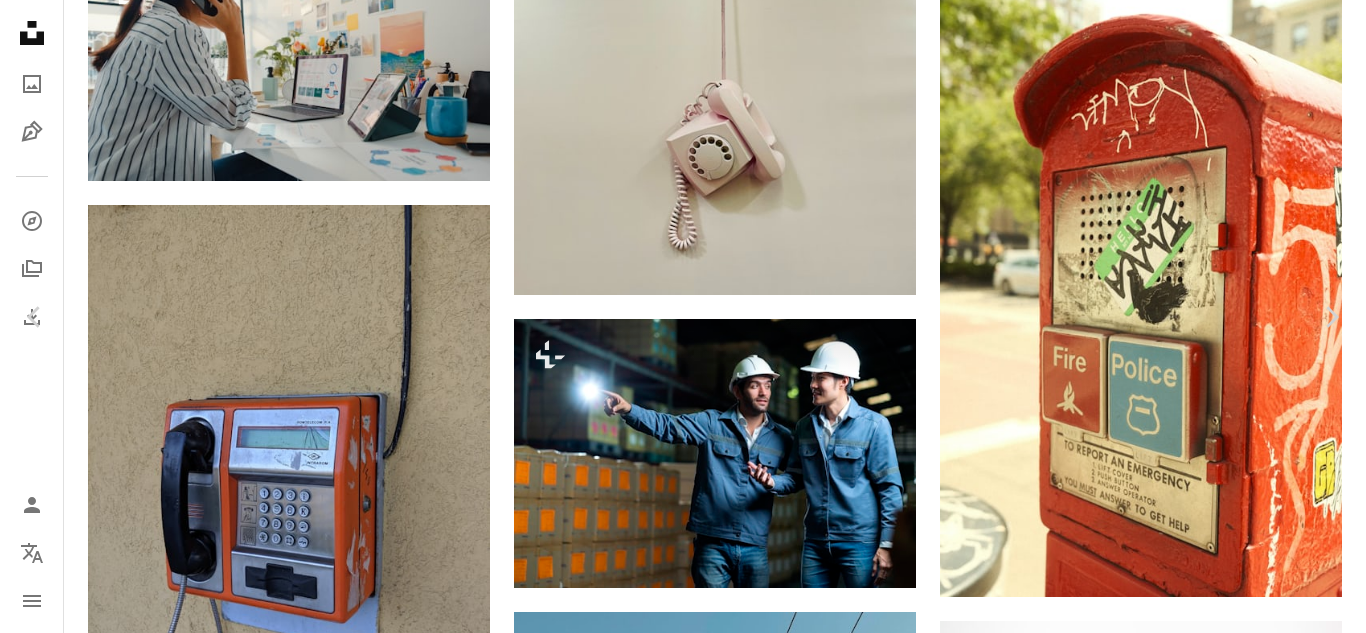 click on "An X shape" at bounding box center (20, 20) 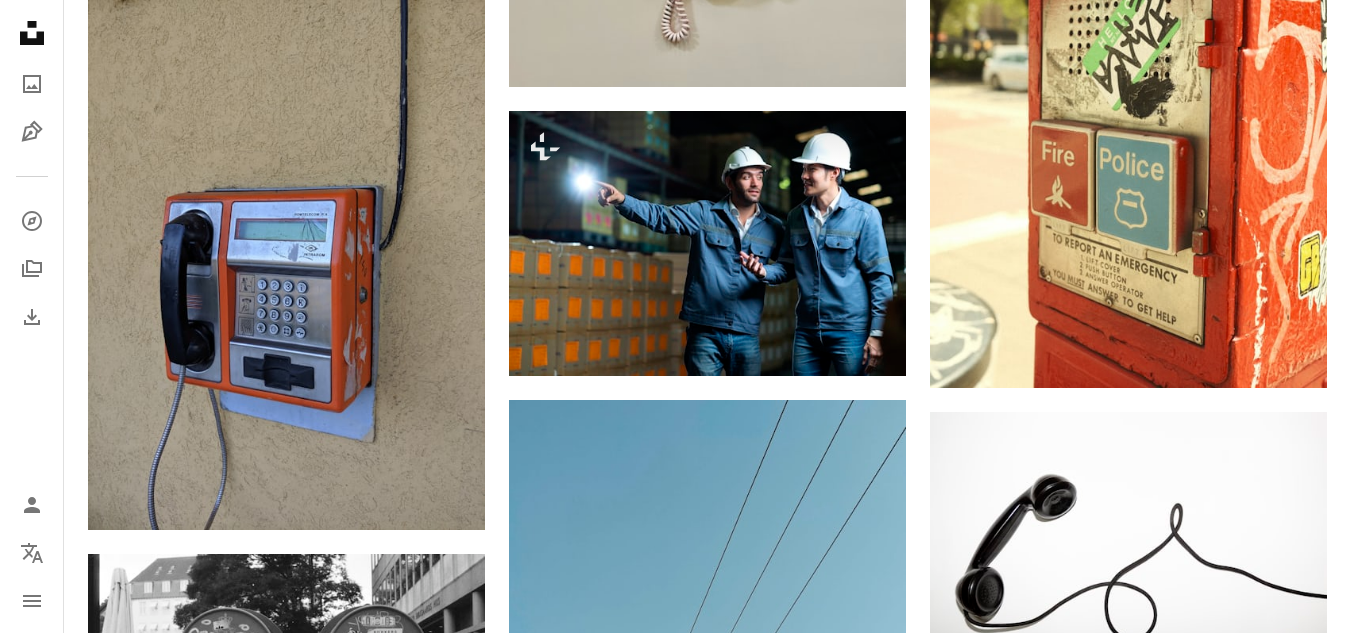 click on "Unsplash logo Unsplash Home" 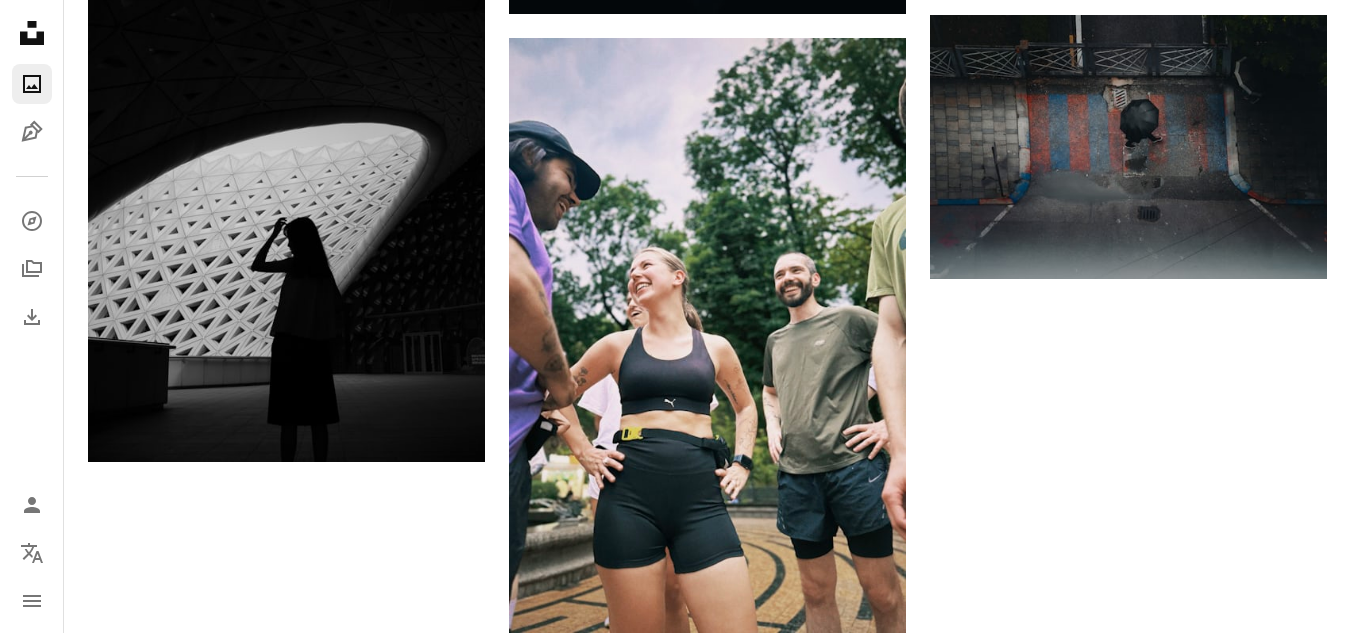 scroll, scrollTop: 0, scrollLeft: 0, axis: both 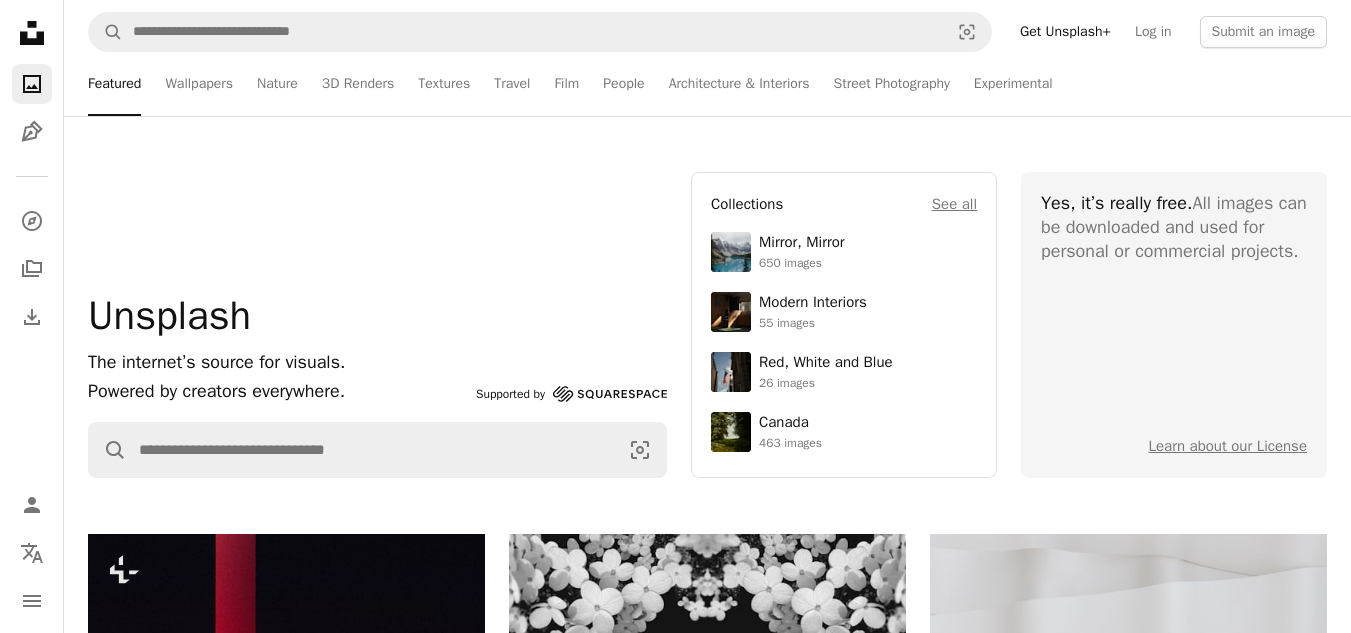 click on "Featured Wallpapers Nature 3D Renders Textures Travel Film People Architecture & Interiors Street Photography Experimental" at bounding box center [746, 84] 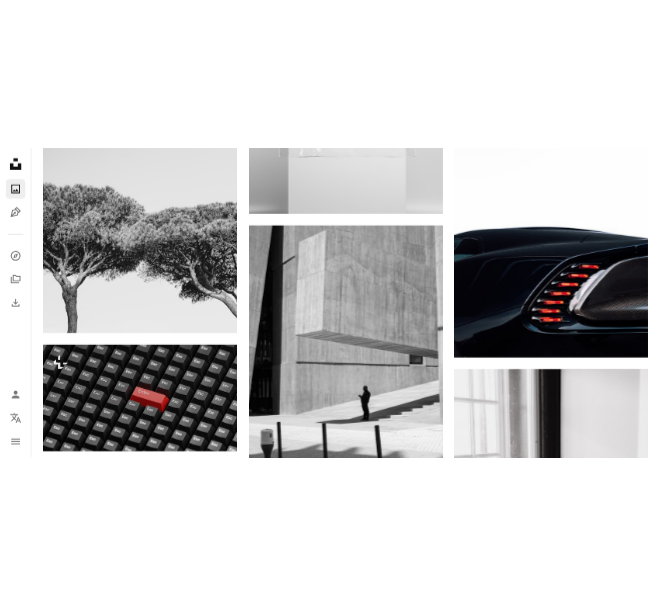 scroll, scrollTop: 1279, scrollLeft: 0, axis: vertical 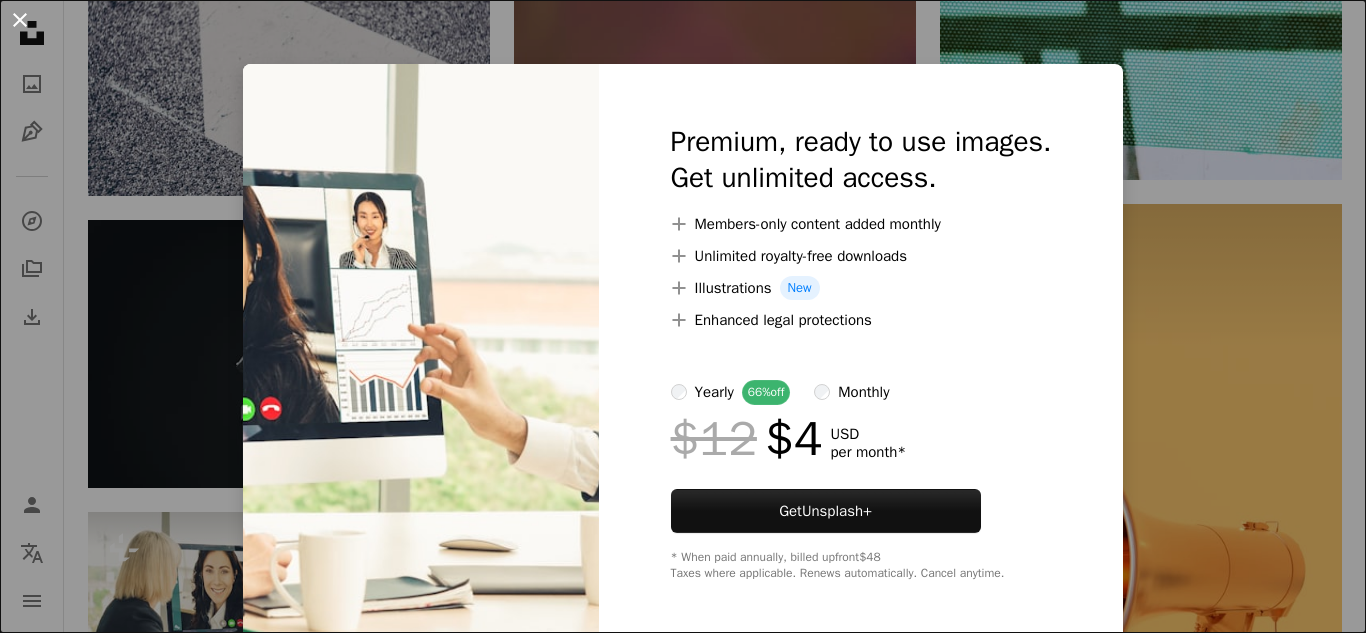 click on "An X shape" at bounding box center (20, 20) 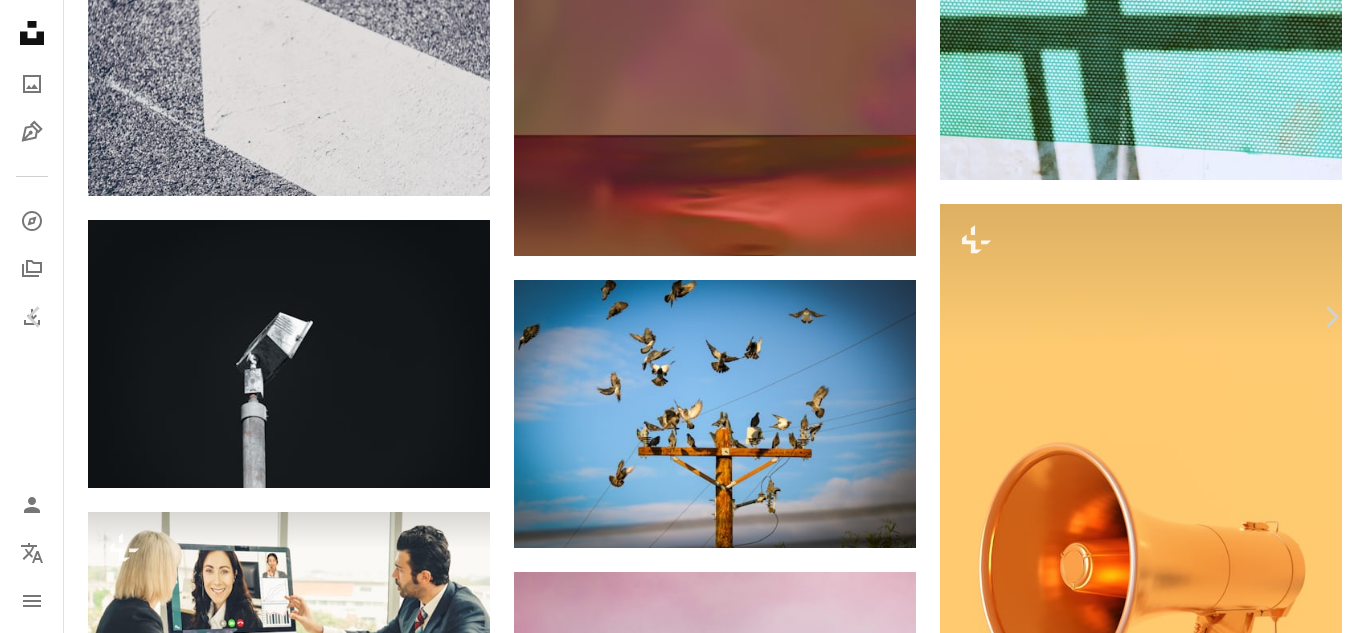 click on "An X shape" at bounding box center [20, 20] 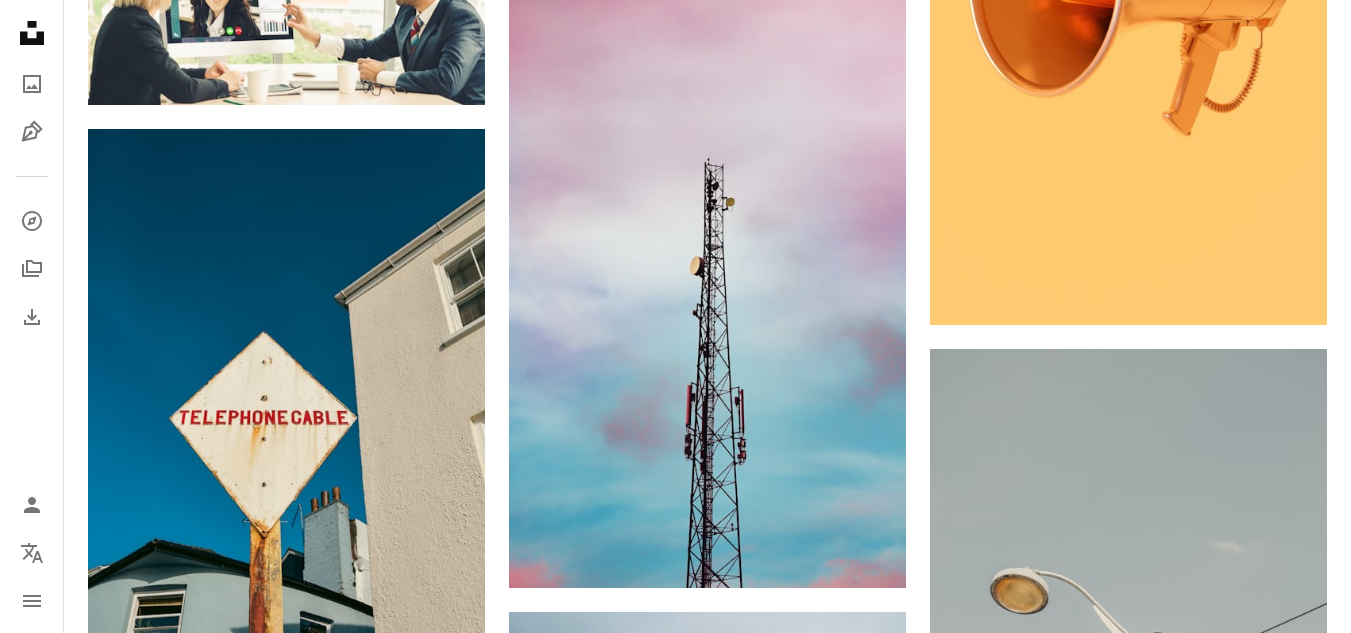 scroll, scrollTop: 13760, scrollLeft: 0, axis: vertical 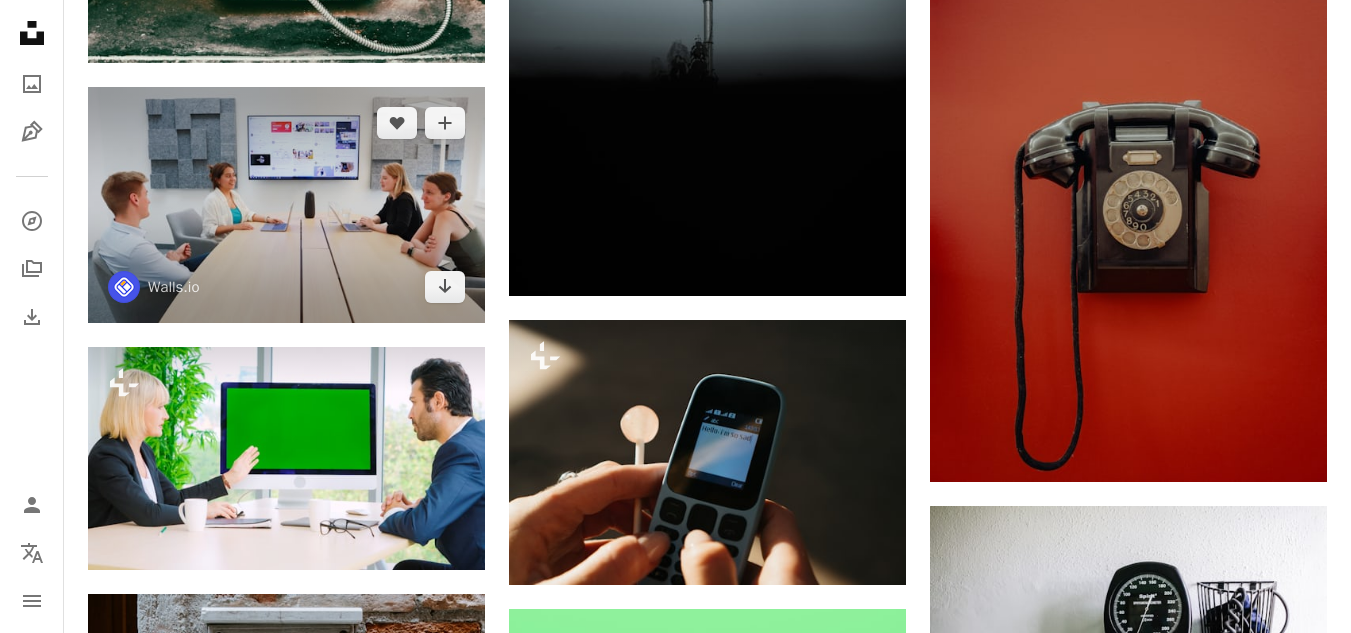 click at bounding box center [286, 205] 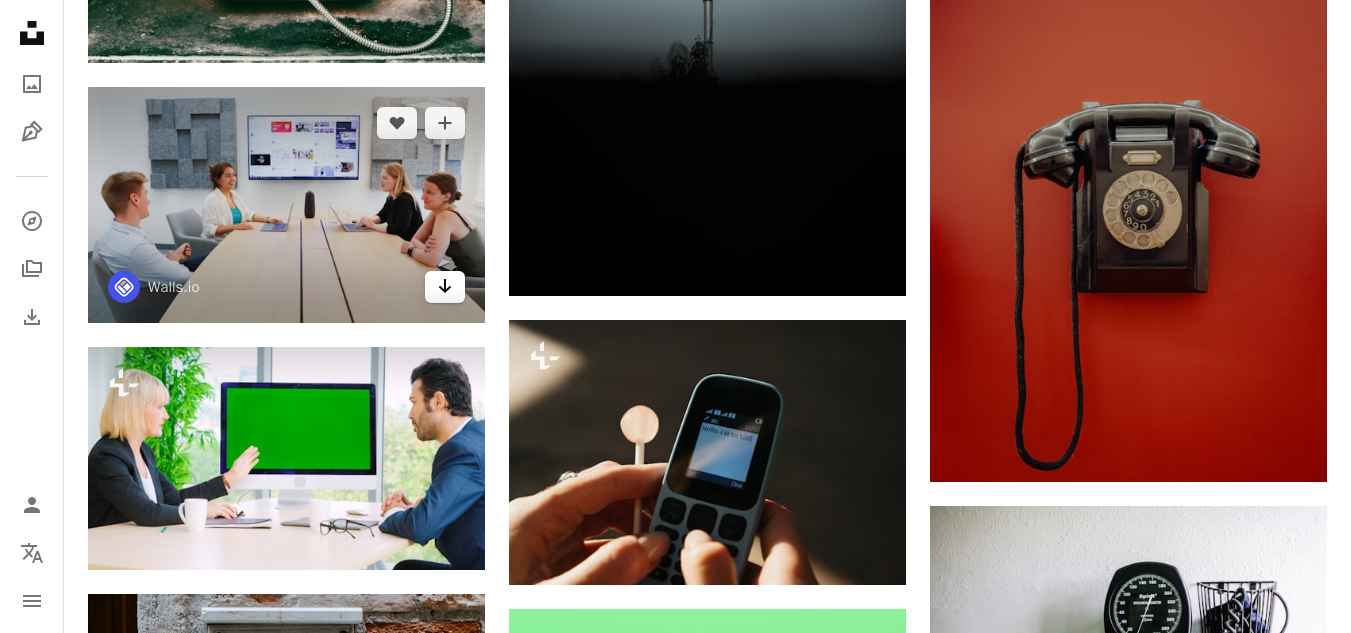 click 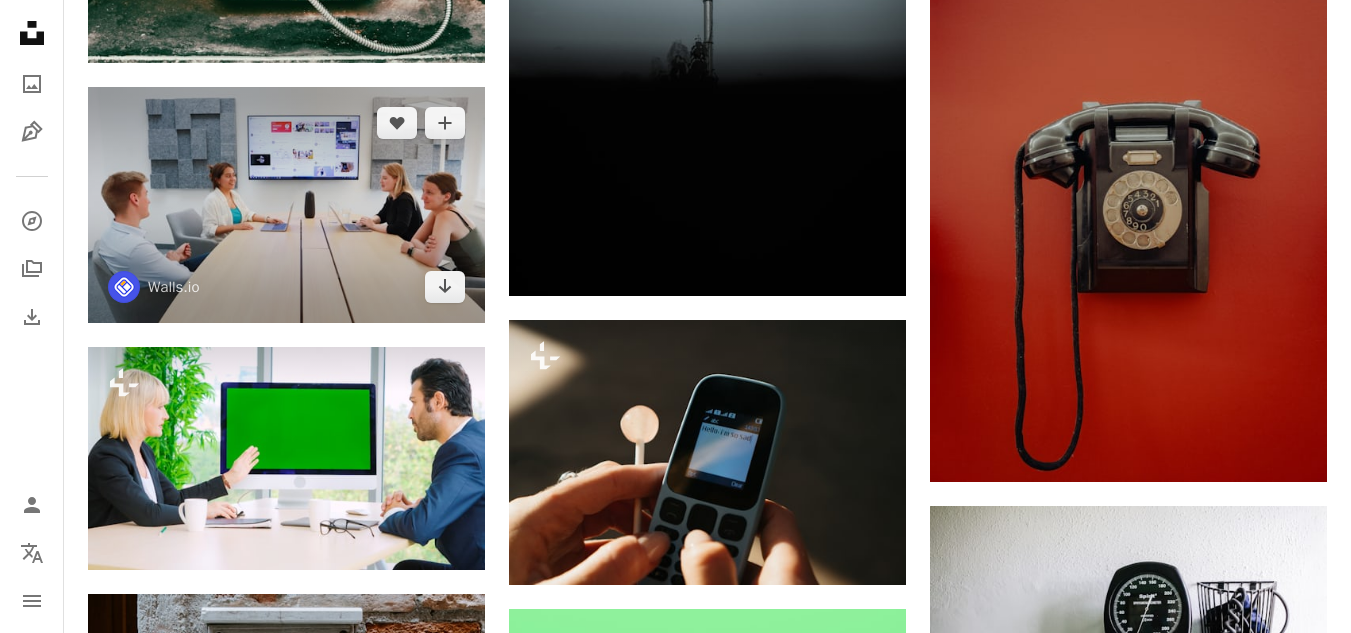 click at bounding box center (286, 205) 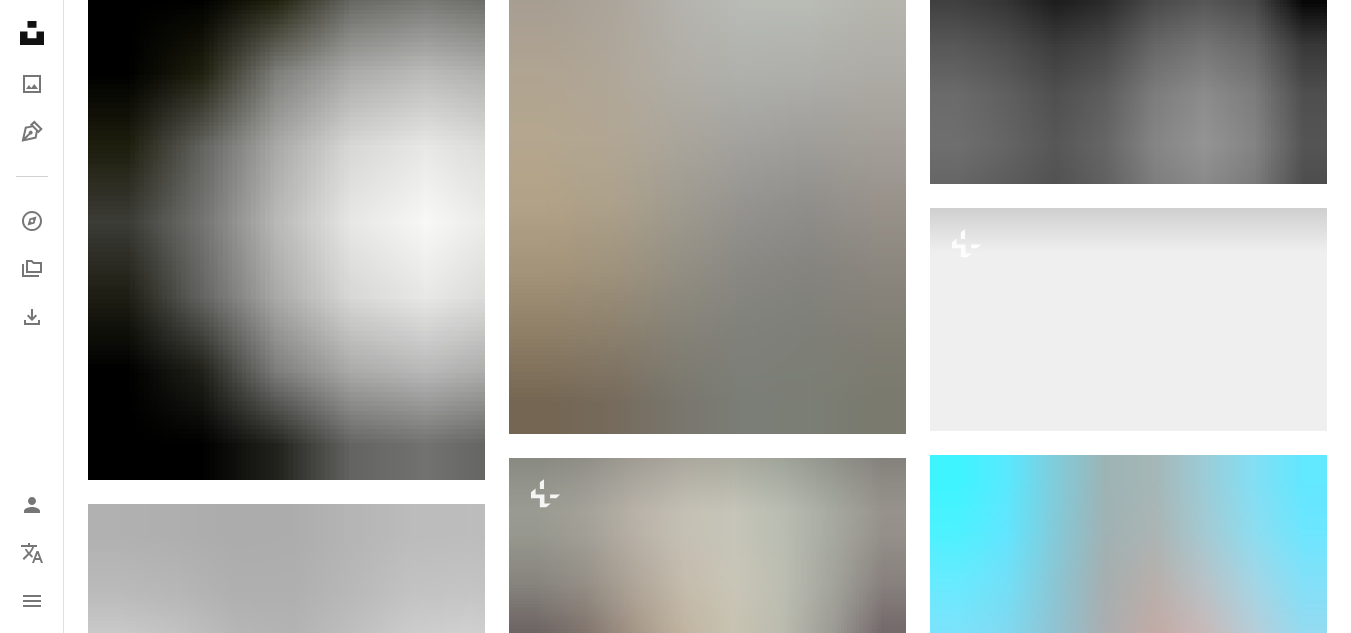 scroll, scrollTop: 21760, scrollLeft: 0, axis: vertical 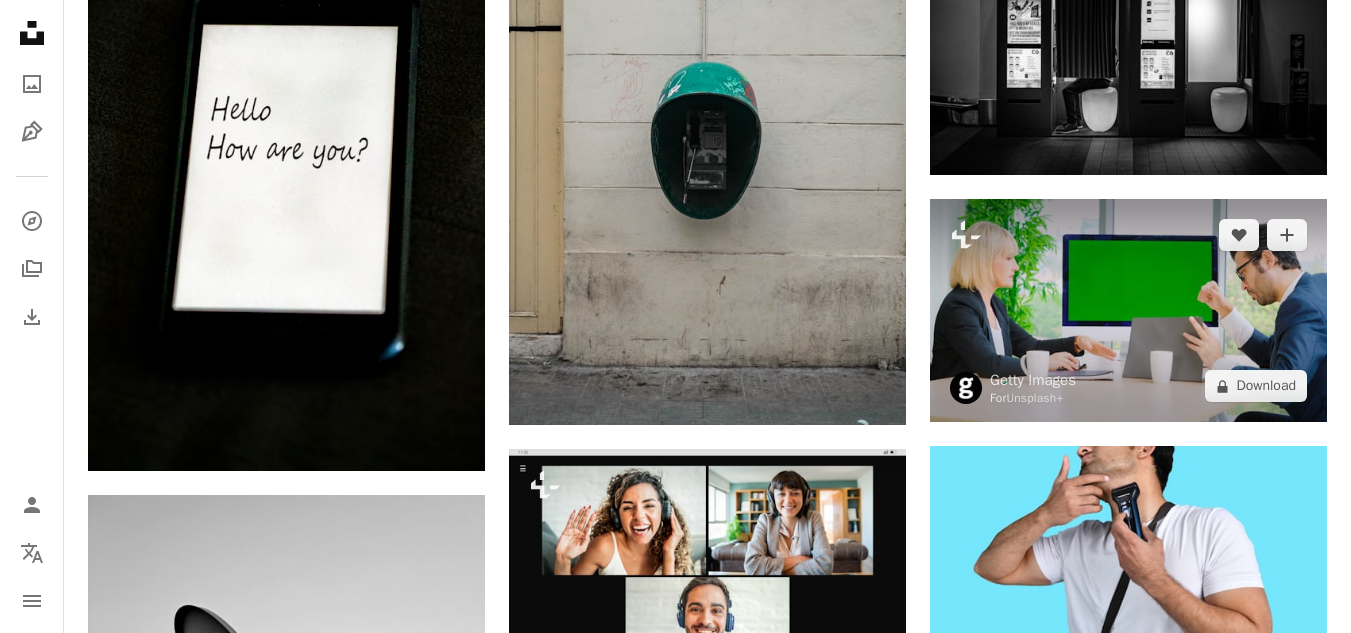 click at bounding box center (1128, 310) 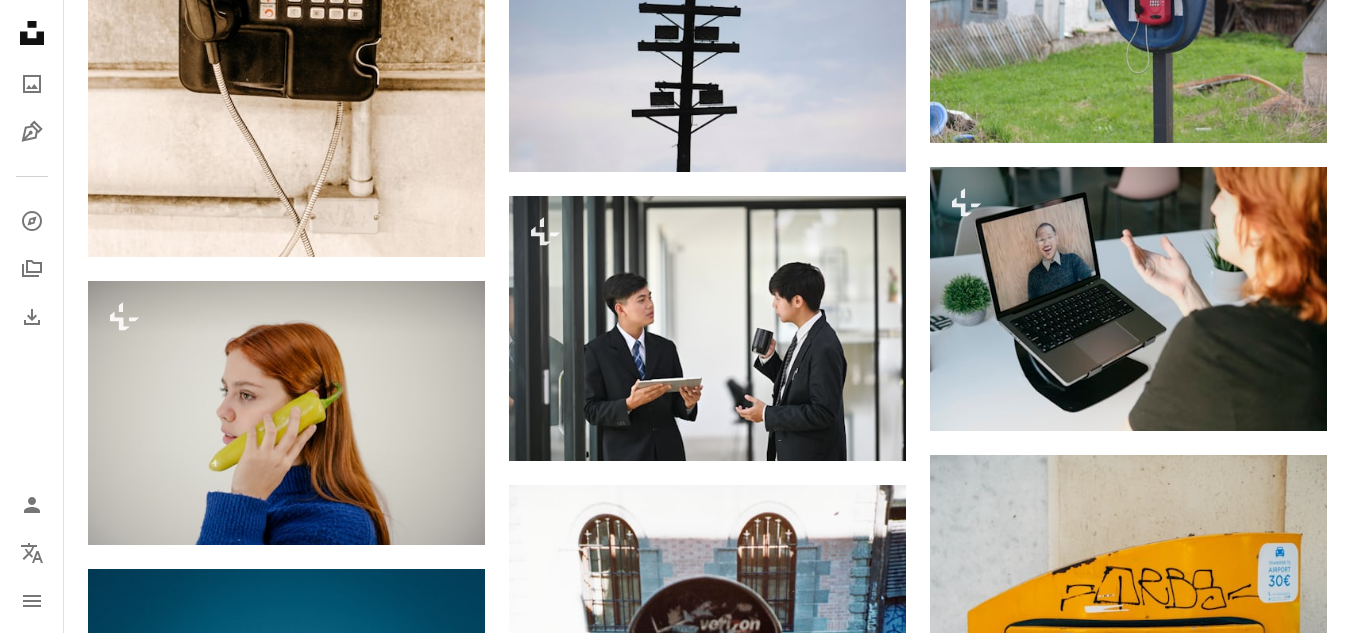 scroll, scrollTop: 29600, scrollLeft: 0, axis: vertical 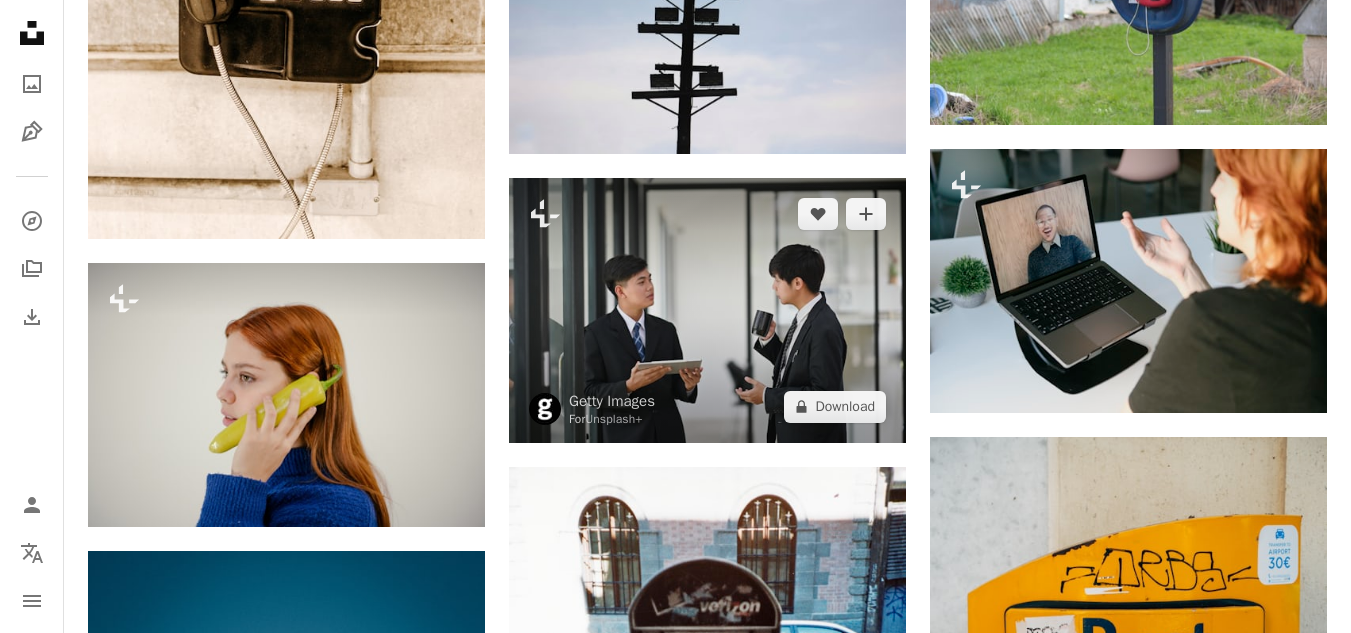 click at bounding box center (707, 310) 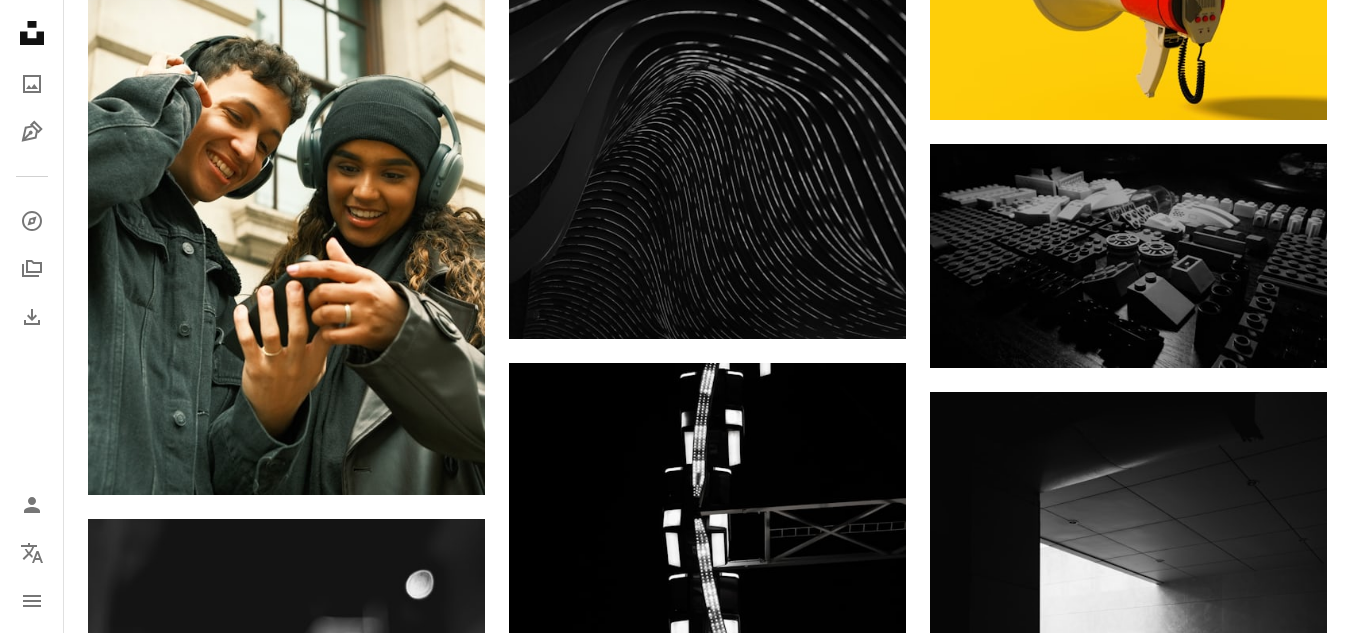 scroll, scrollTop: 34720, scrollLeft: 0, axis: vertical 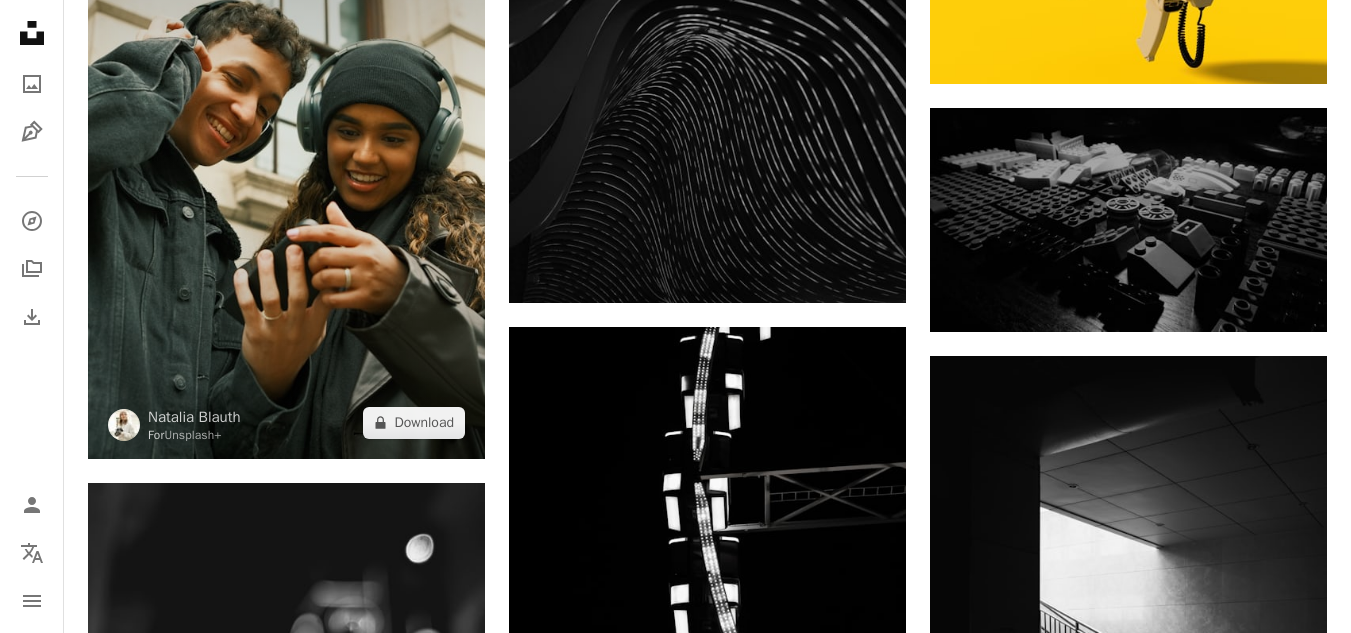 click at bounding box center (286, 161) 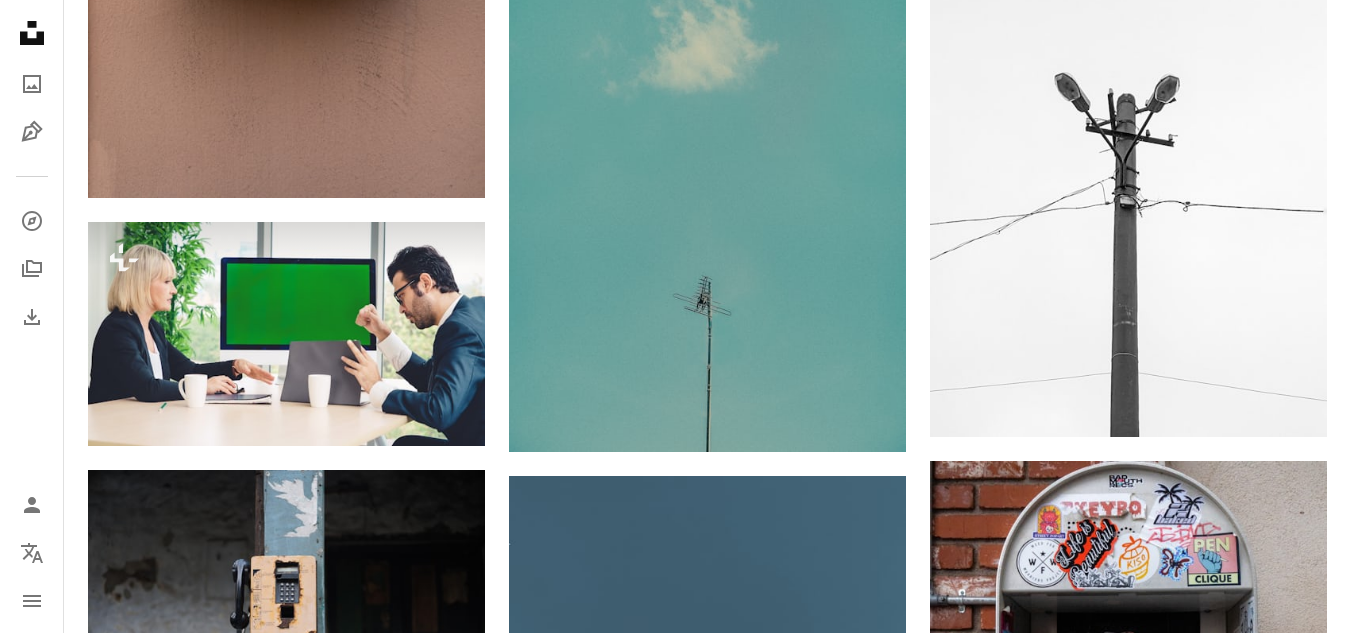 scroll, scrollTop: 36920, scrollLeft: 0, axis: vertical 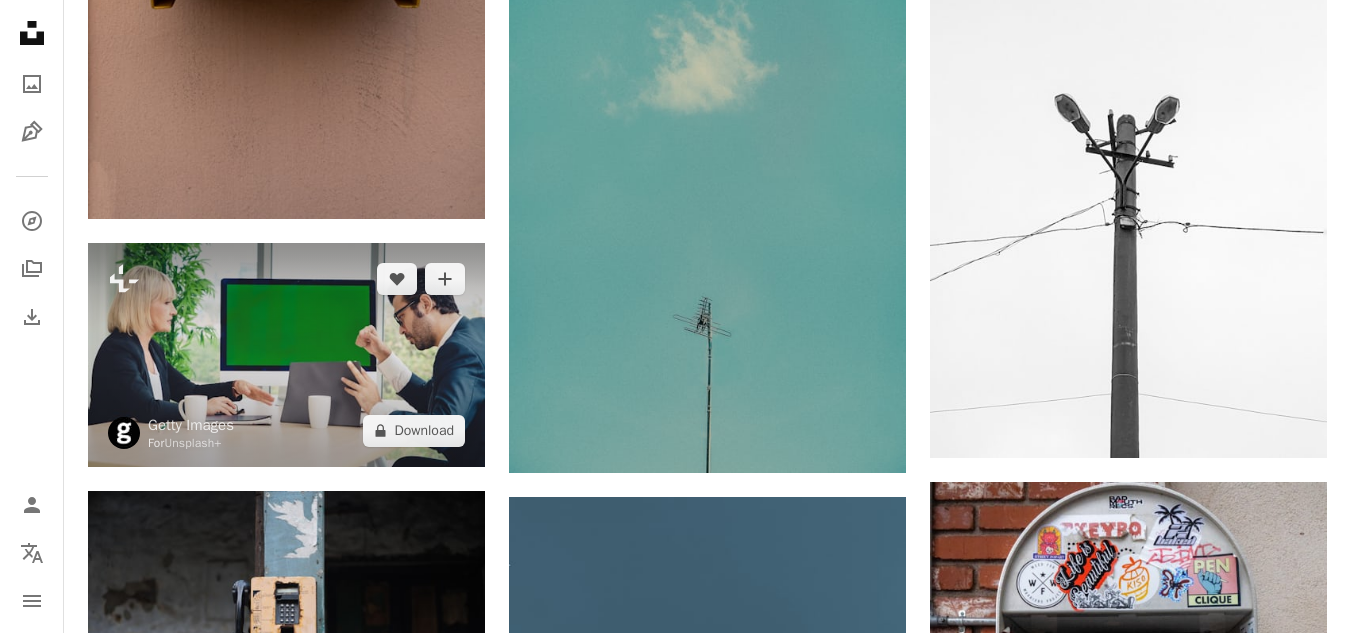 click at bounding box center (286, 354) 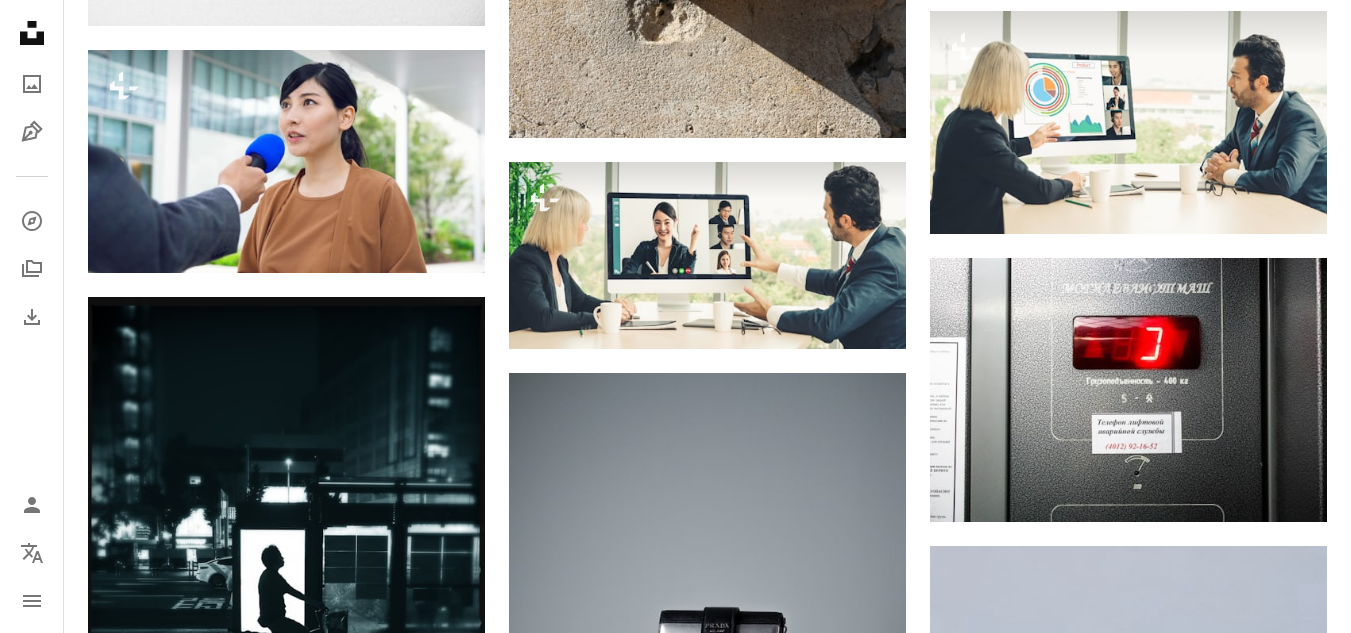 scroll, scrollTop: 40120, scrollLeft: 0, axis: vertical 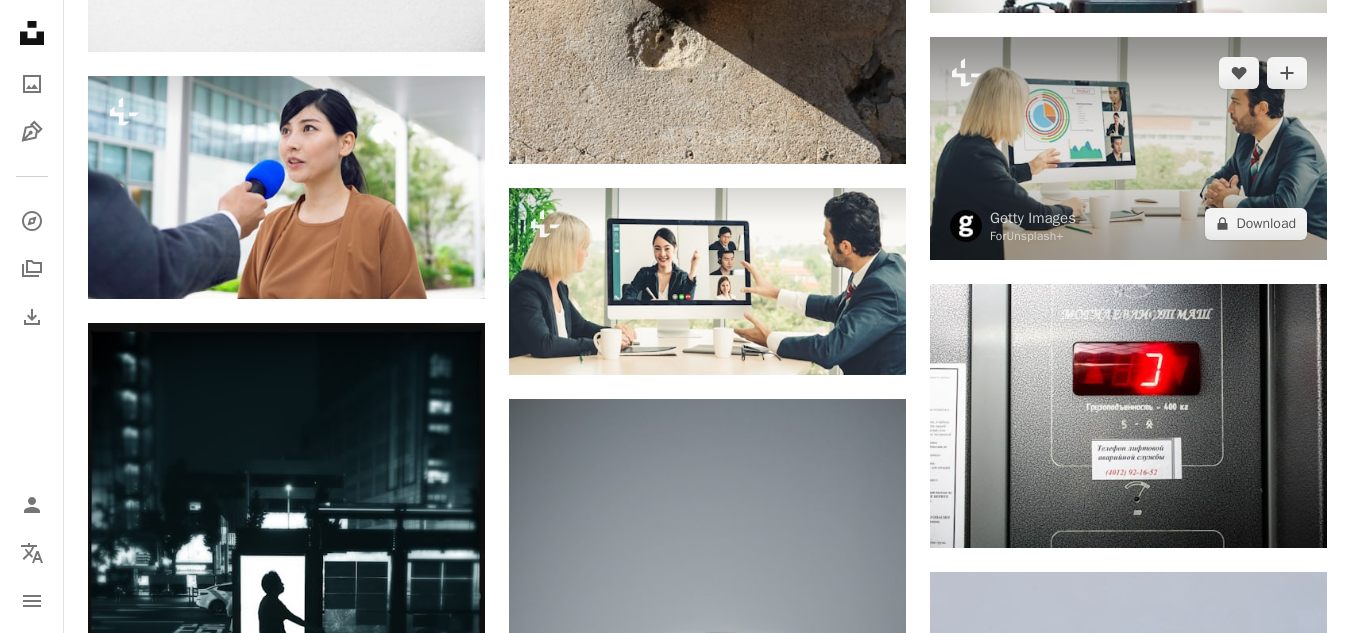 click at bounding box center (1128, 148) 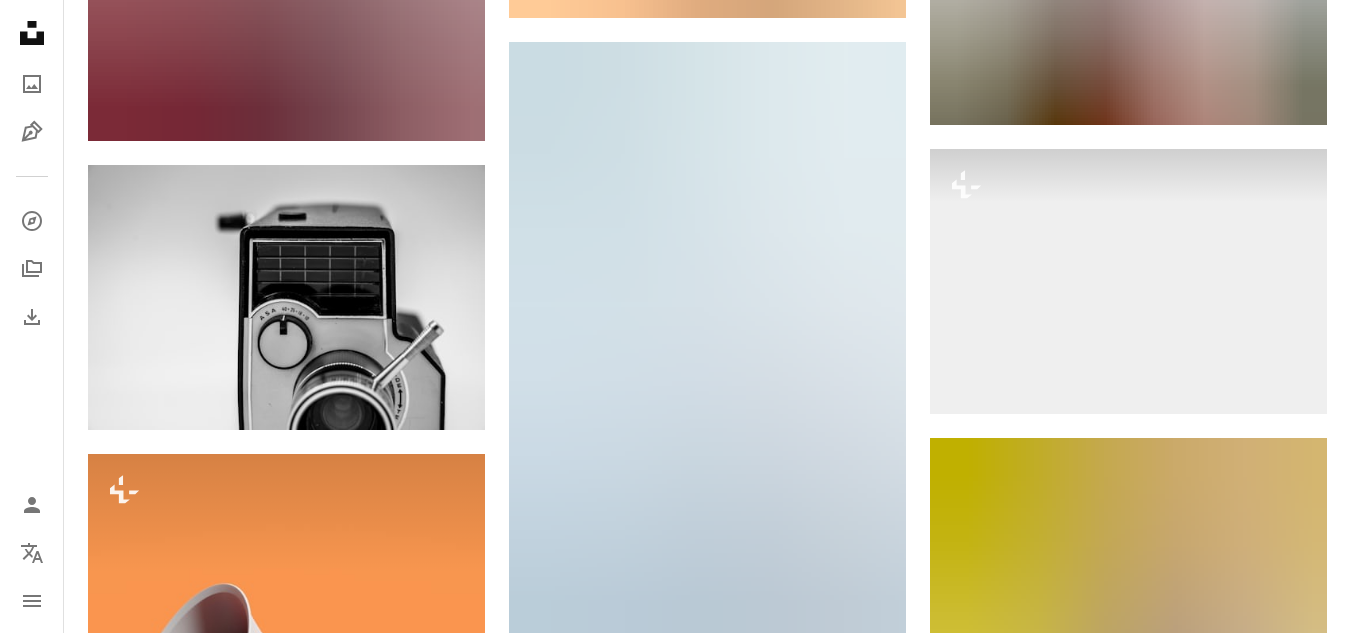 scroll, scrollTop: 42480, scrollLeft: 0, axis: vertical 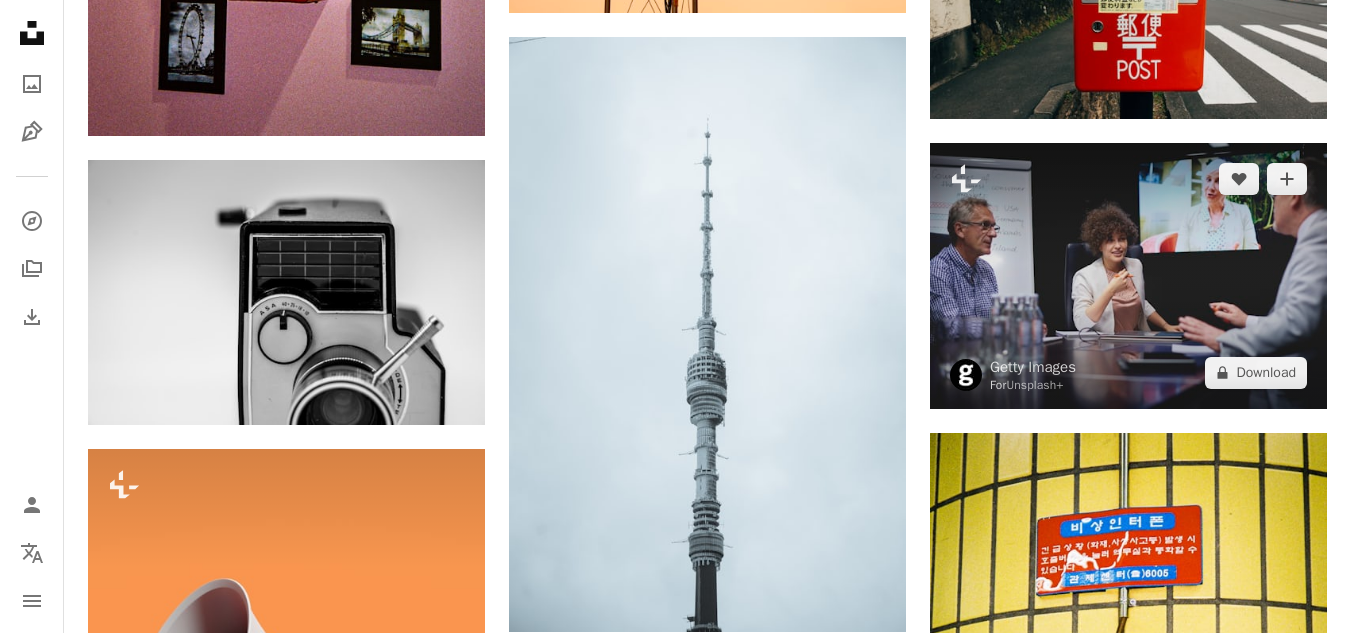 click at bounding box center (1128, 275) 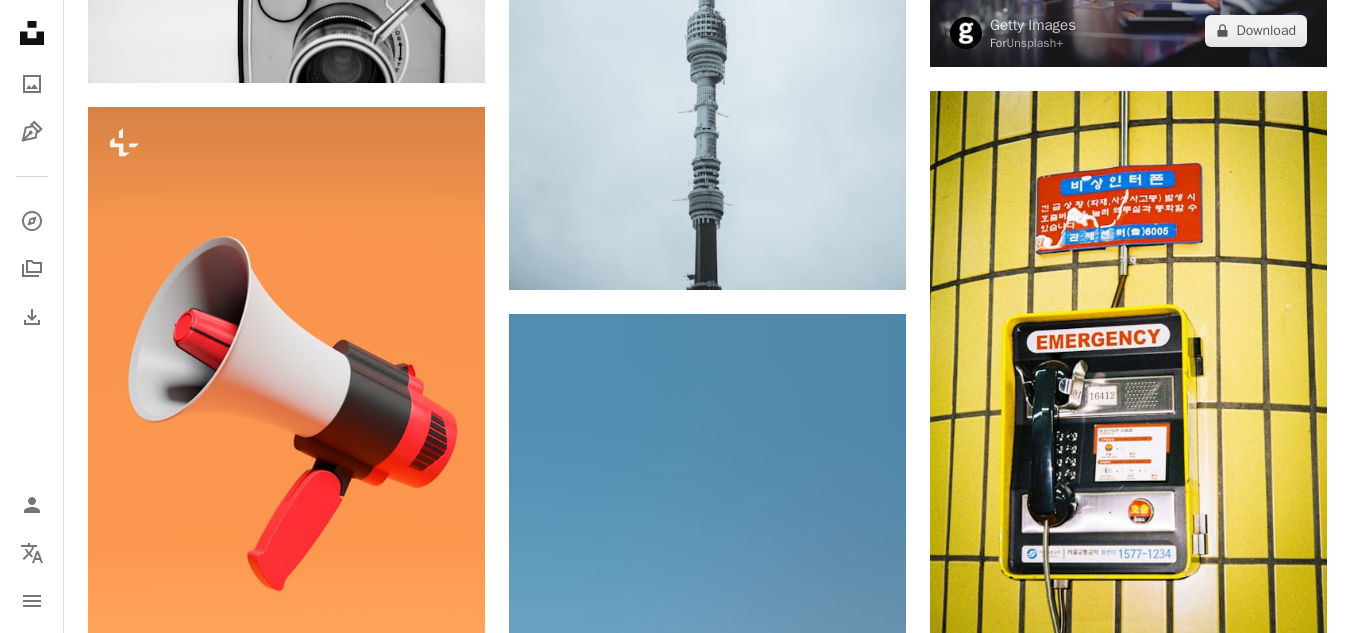 scroll, scrollTop: 42960, scrollLeft: 0, axis: vertical 